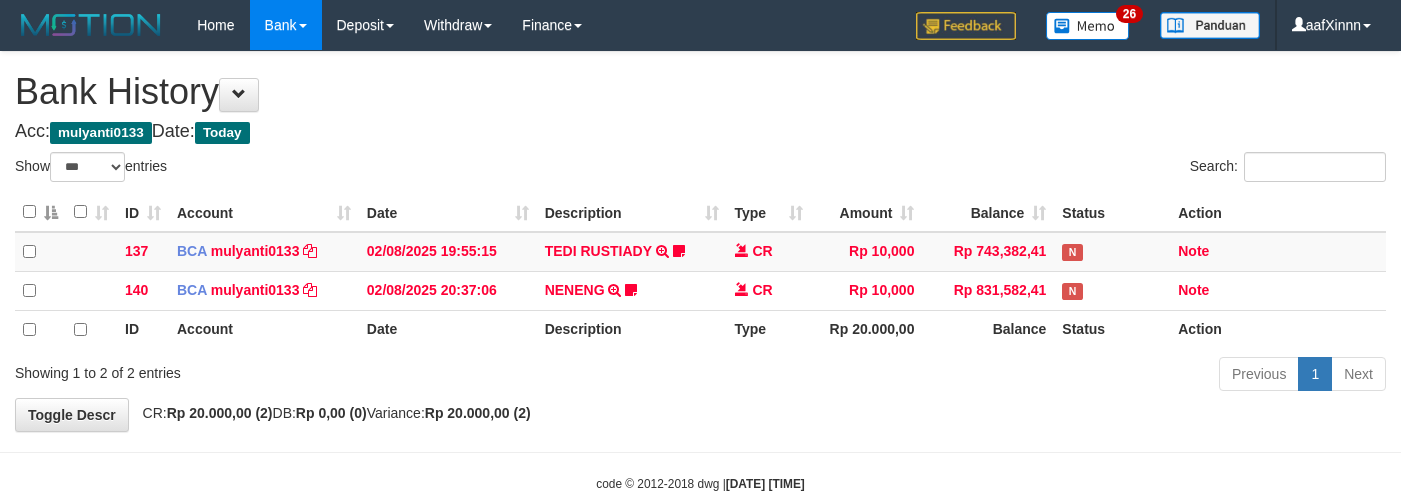 select on "***" 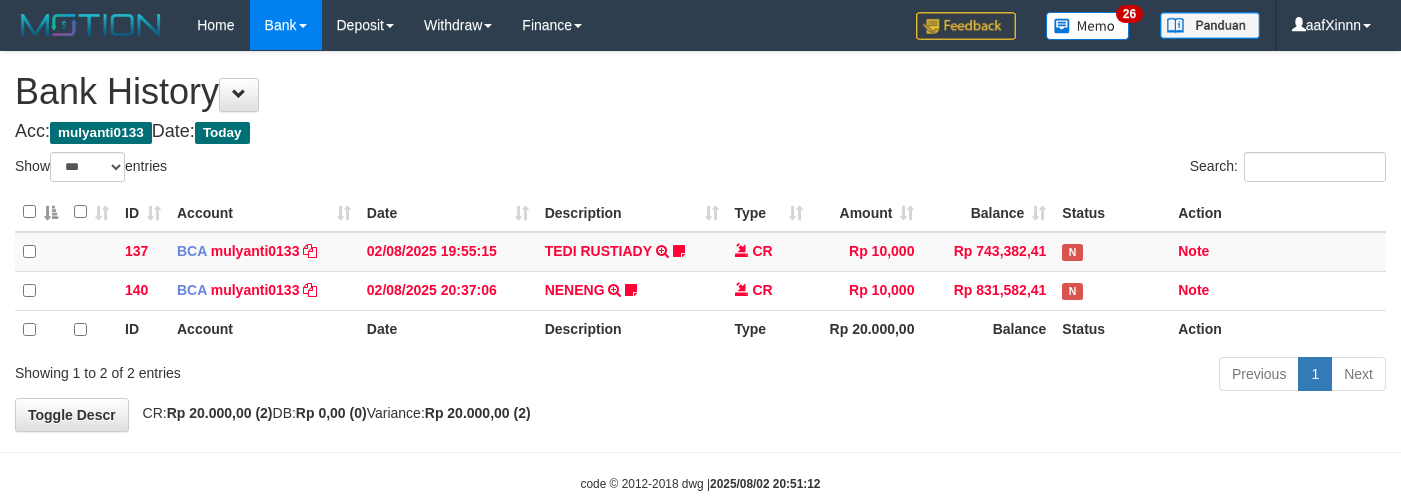 select on "***" 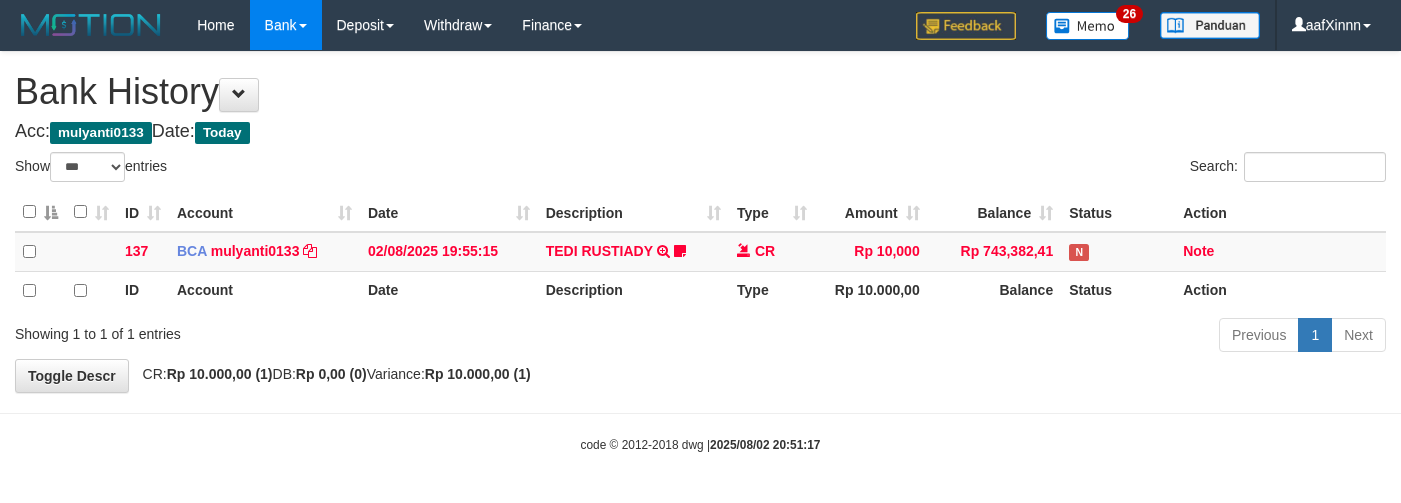 select on "***" 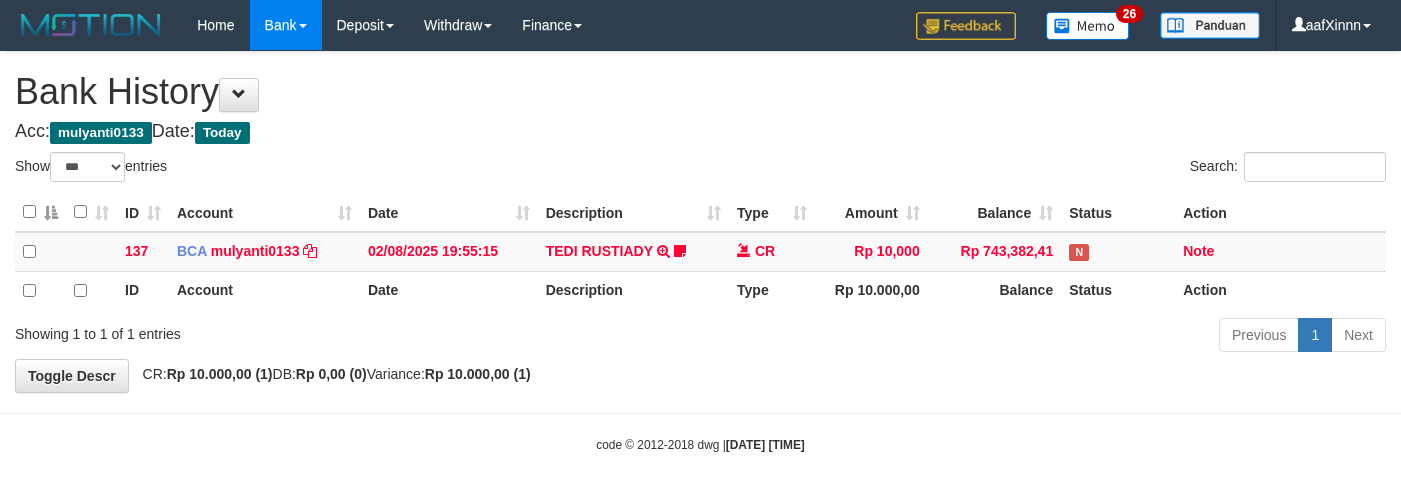 select on "***" 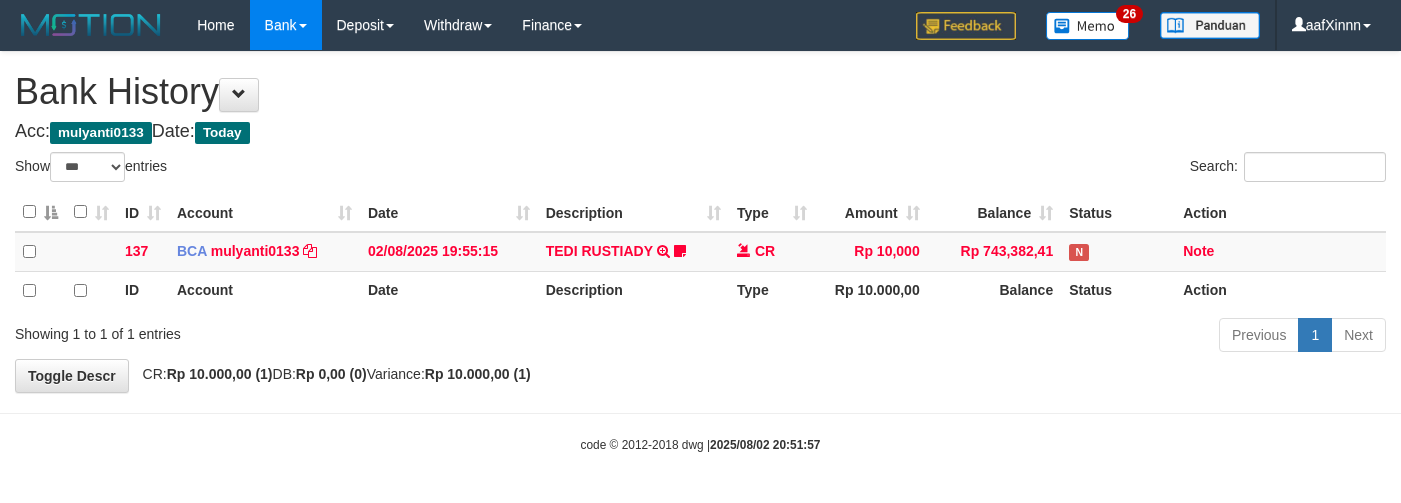 select on "***" 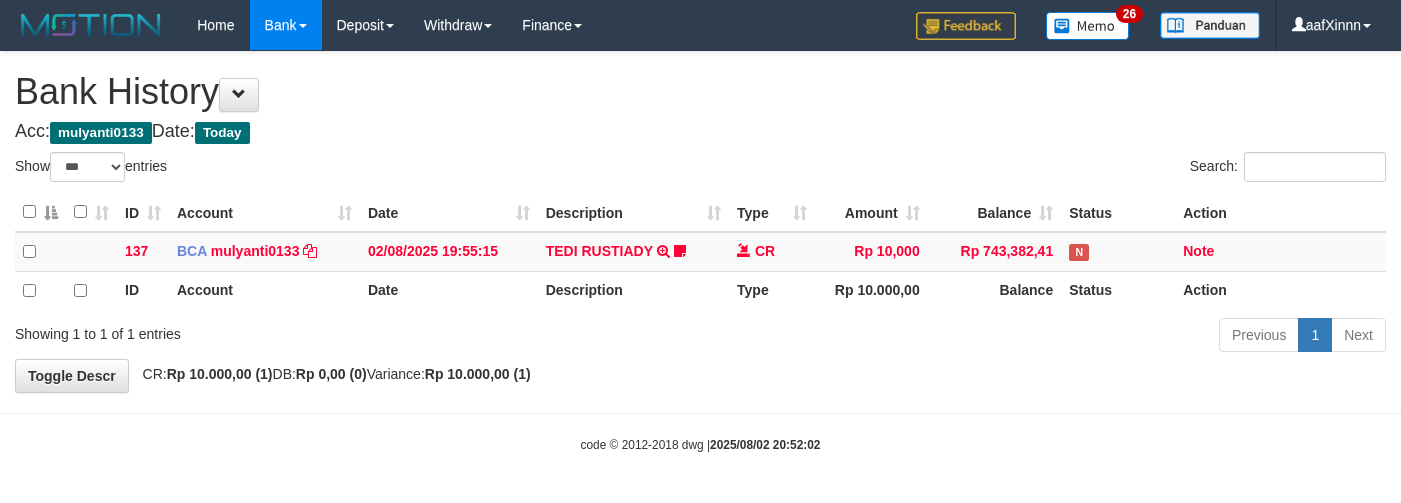 select on "***" 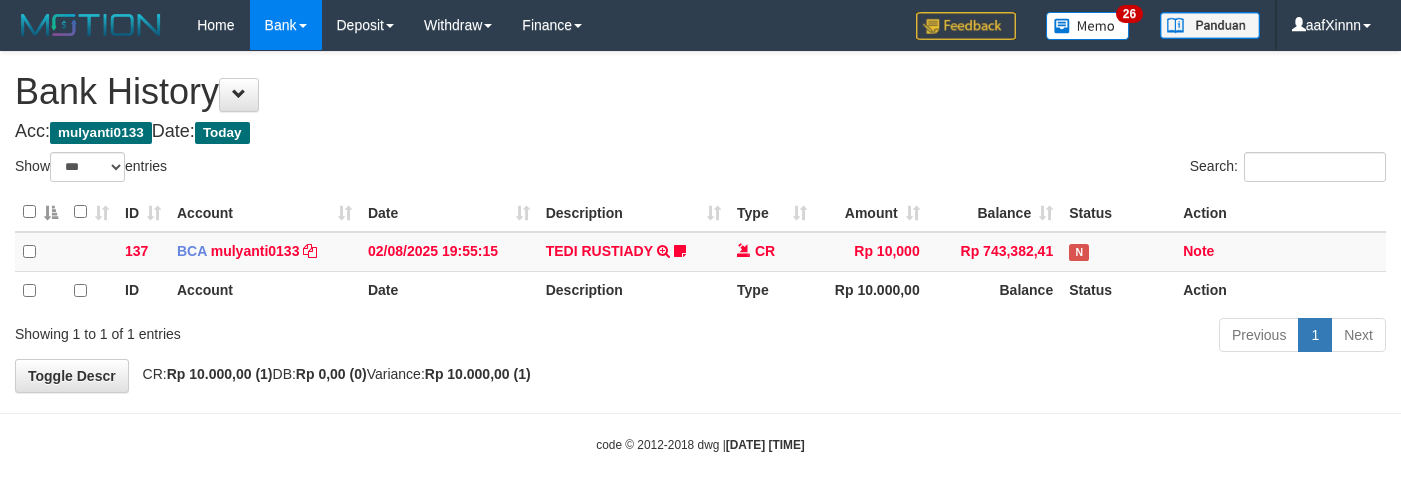 select on "***" 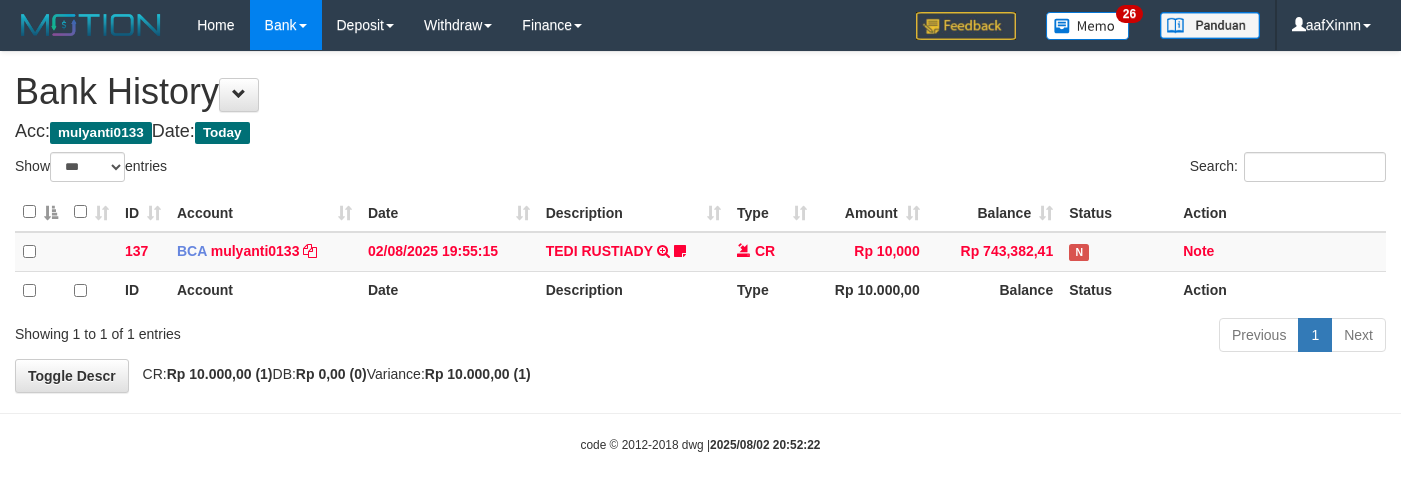 select on "***" 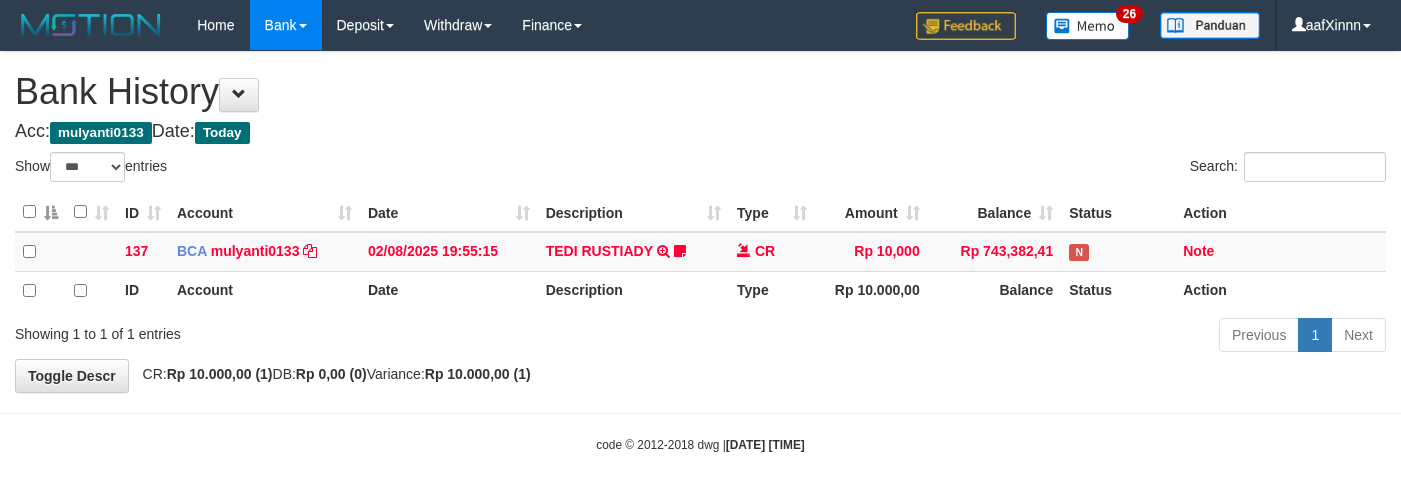 select on "***" 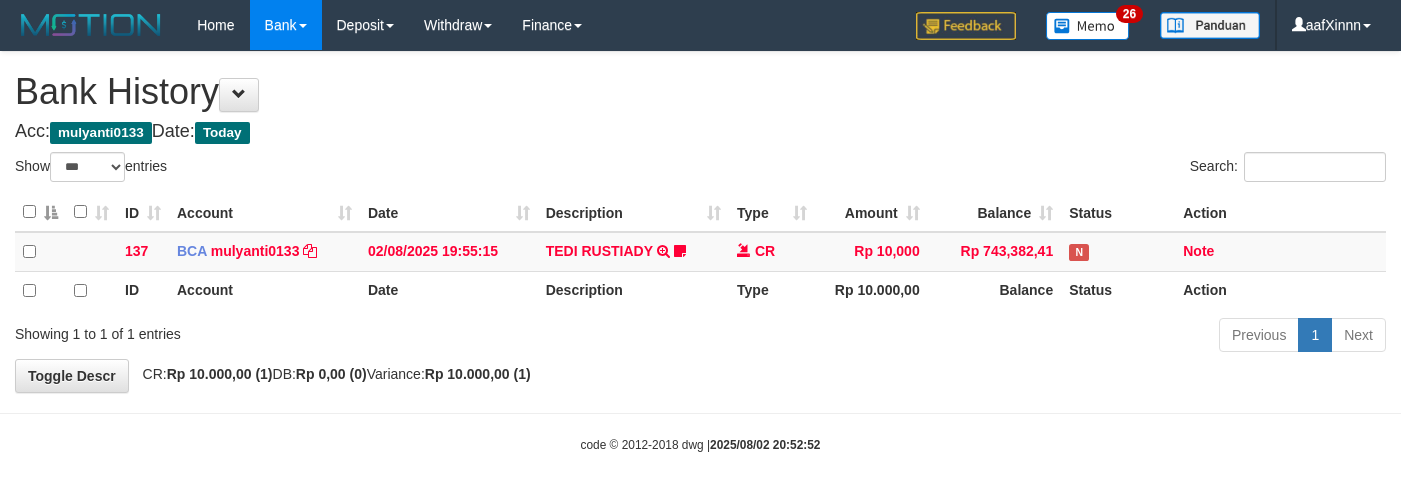 select on "***" 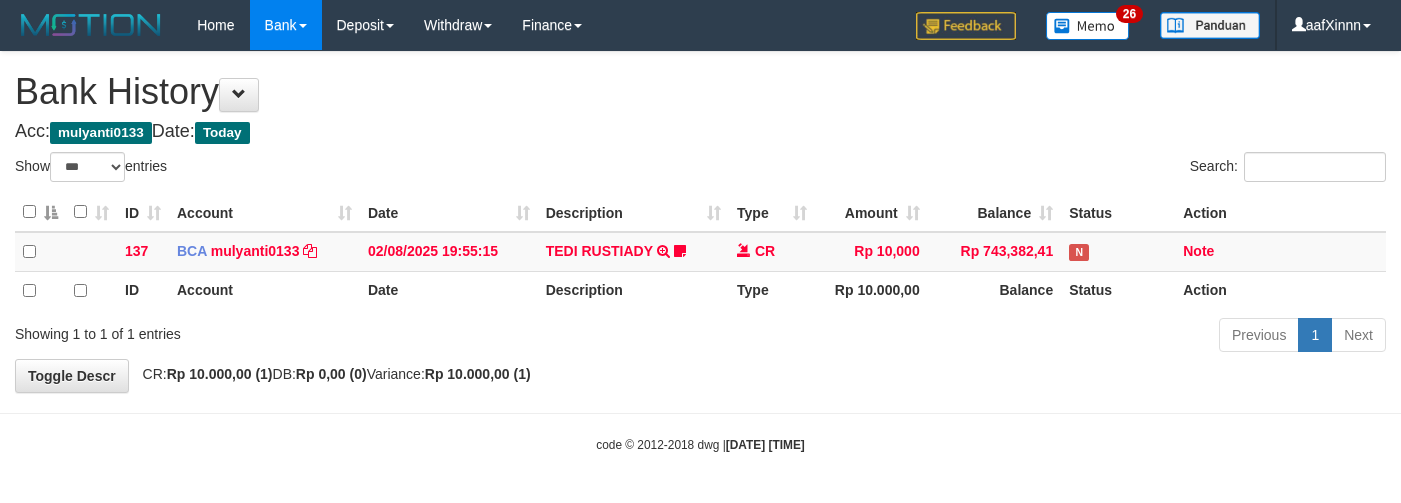 select on "***" 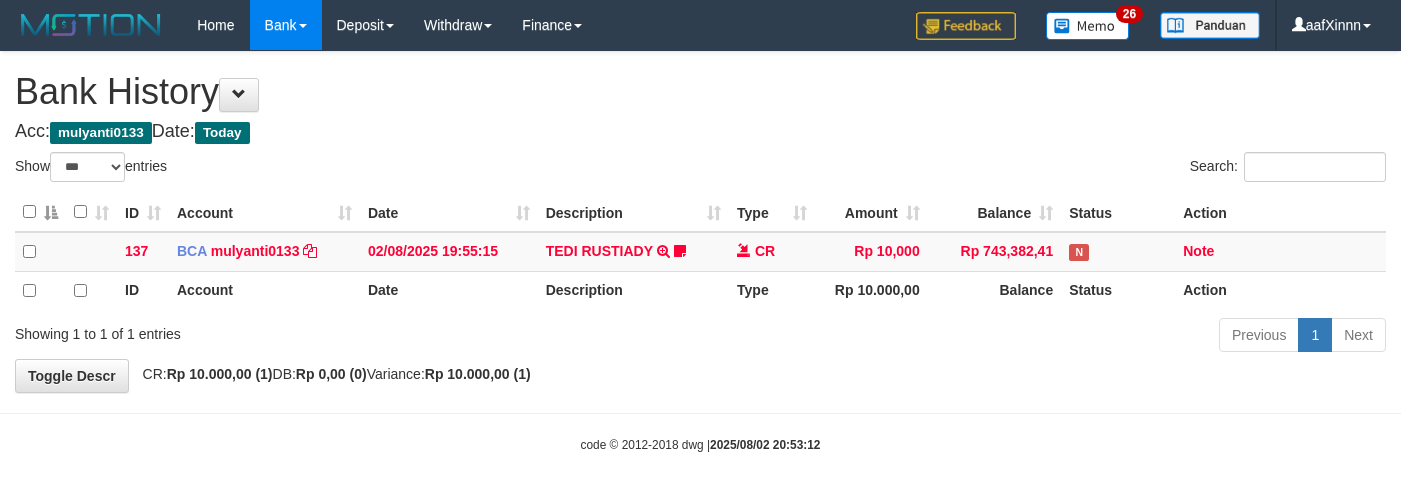 select on "***" 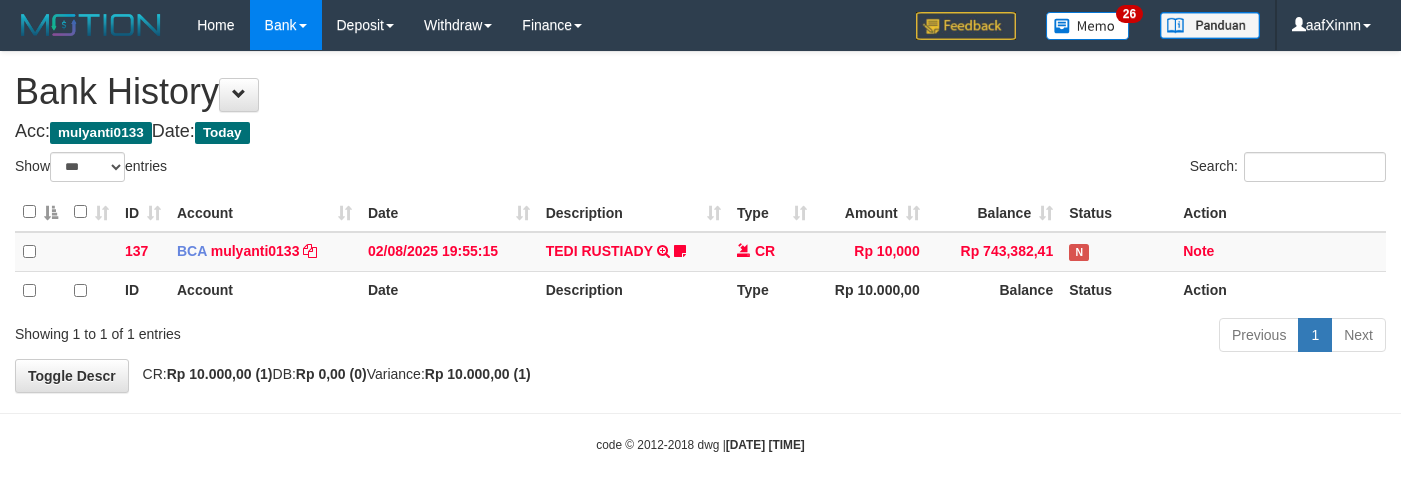 select on "***" 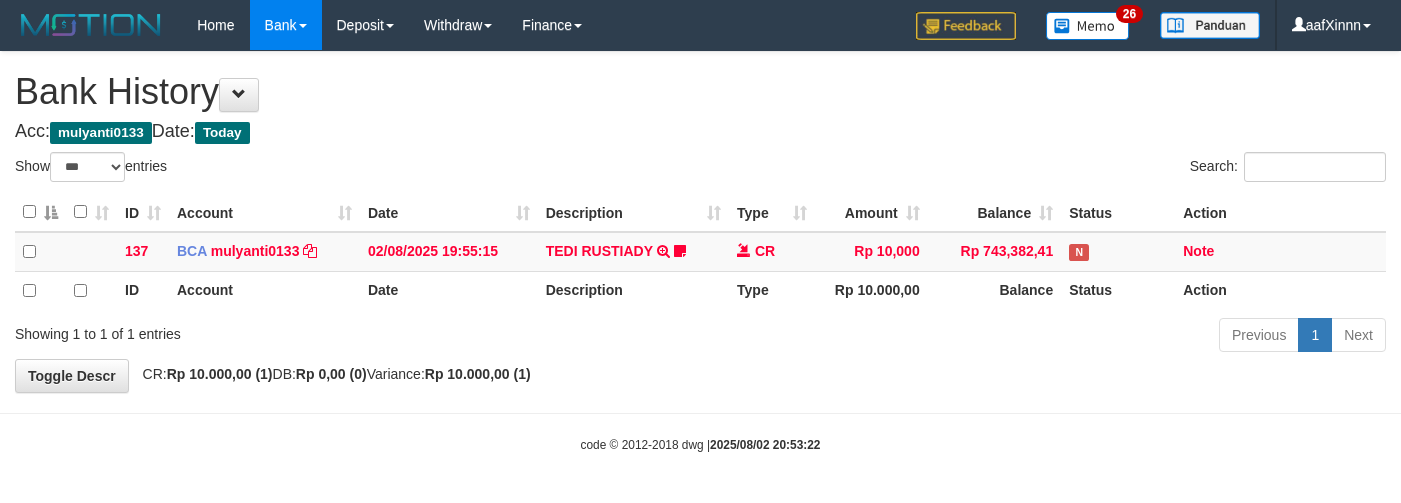 select on "***" 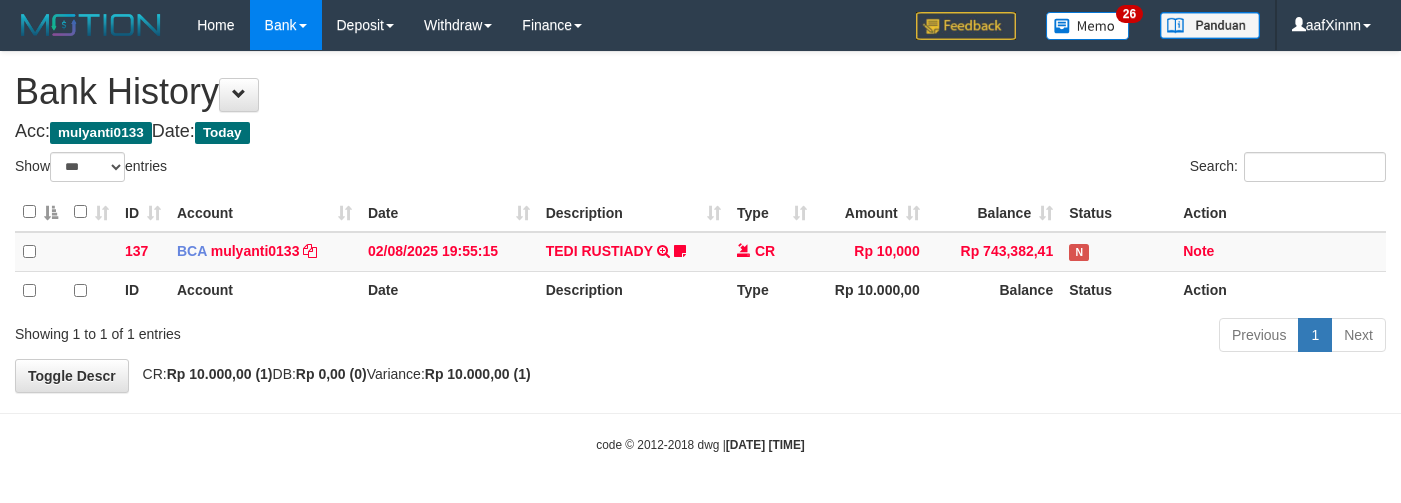 select on "***" 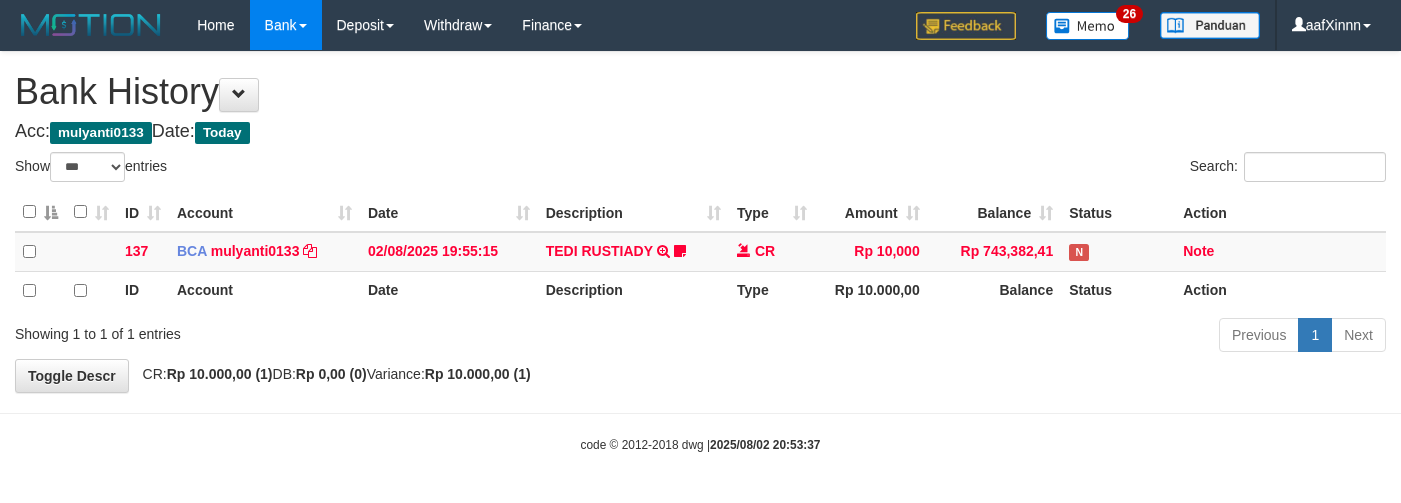 select on "***" 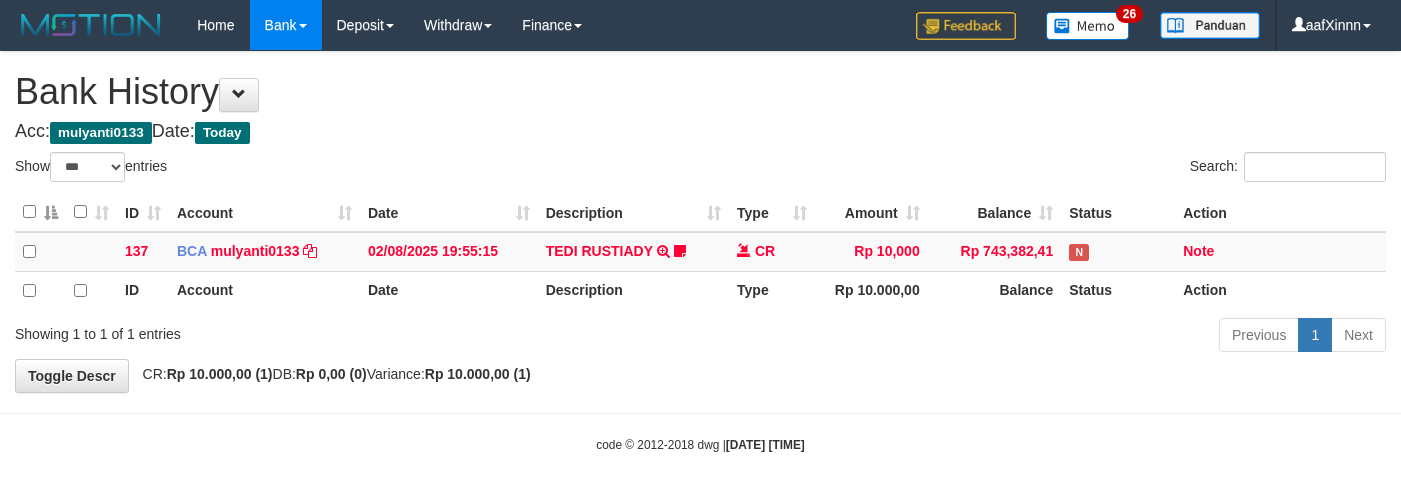 select on "***" 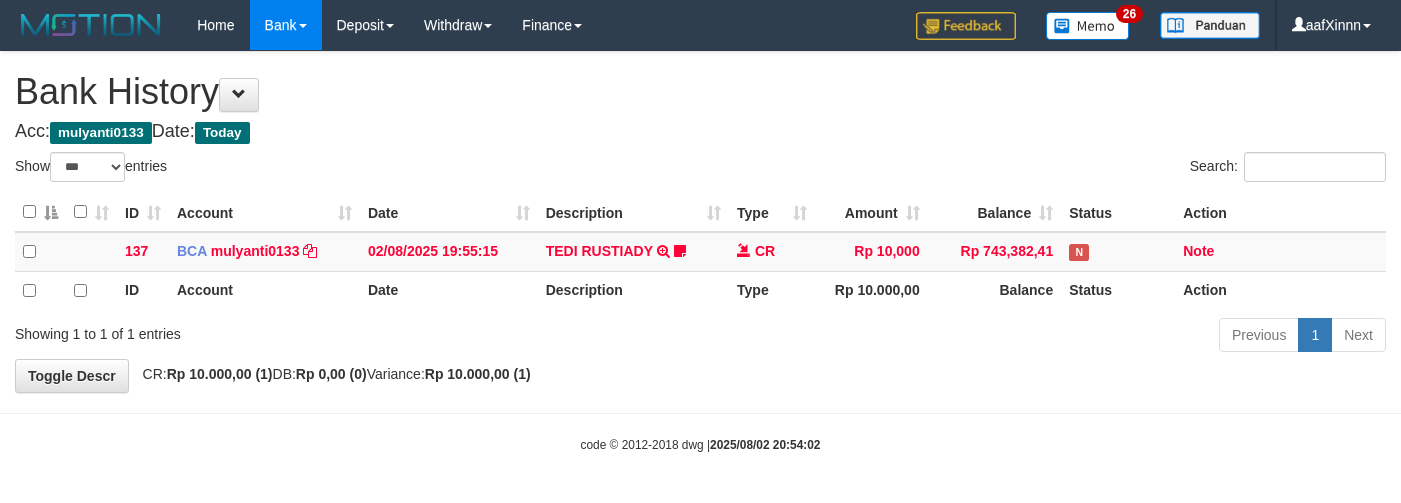 select on "***" 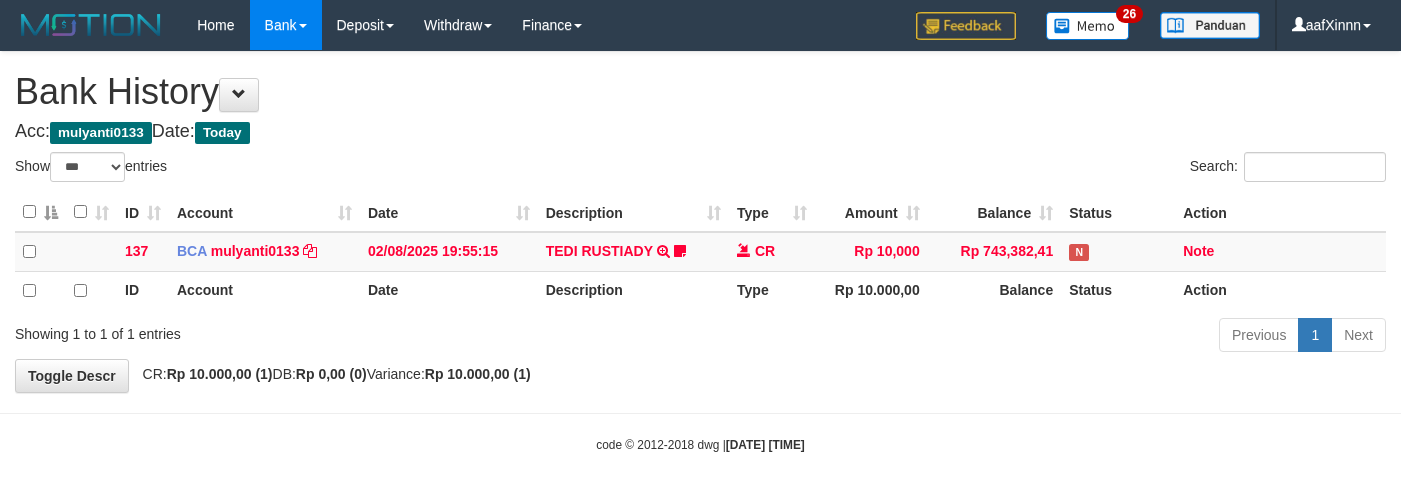 select on "***" 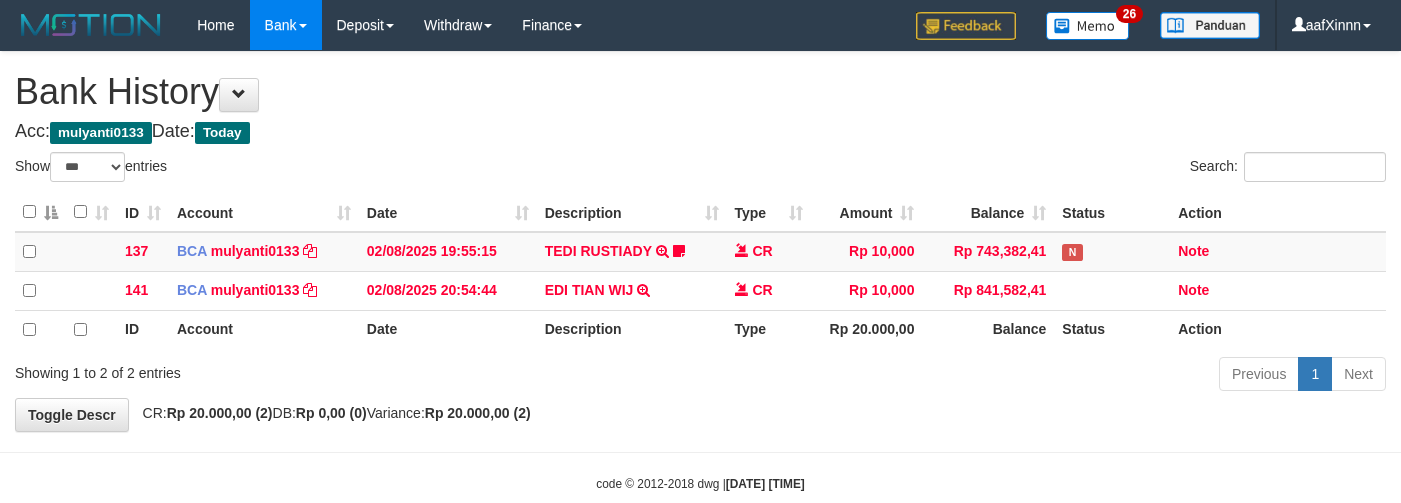 select on "***" 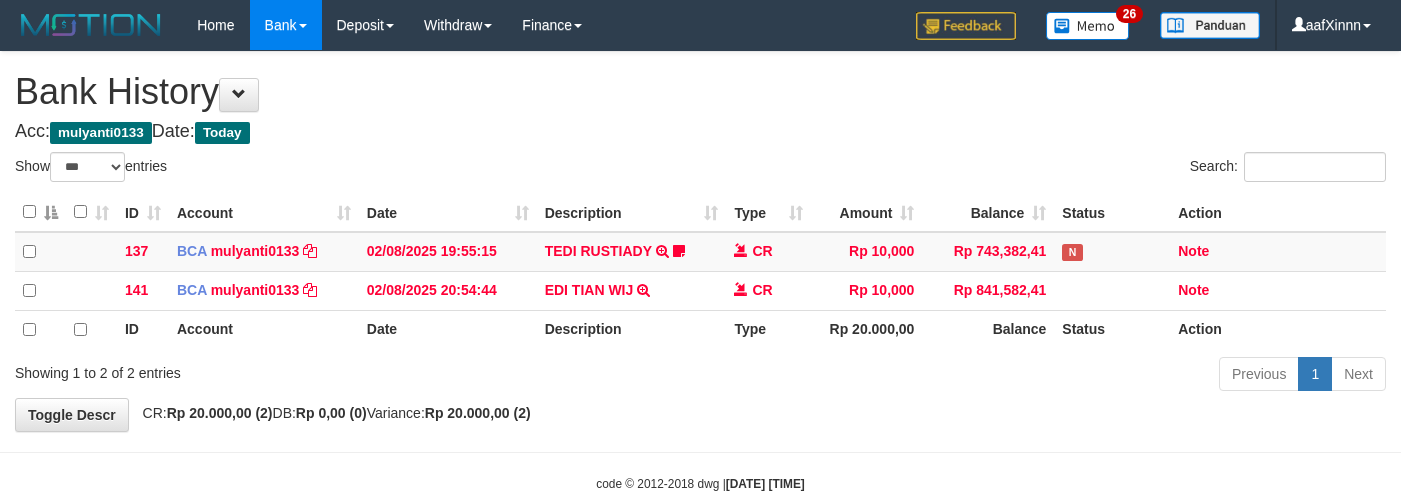 scroll, scrollTop: 0, scrollLeft: 0, axis: both 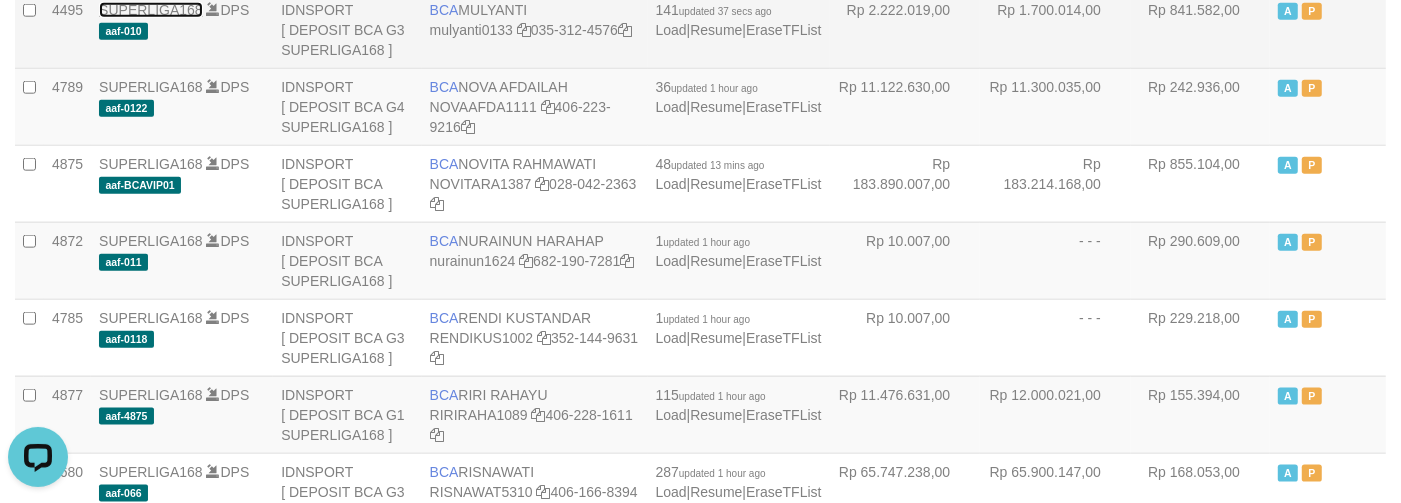 click on "SUPERLIGA168" at bounding box center [151, 10] 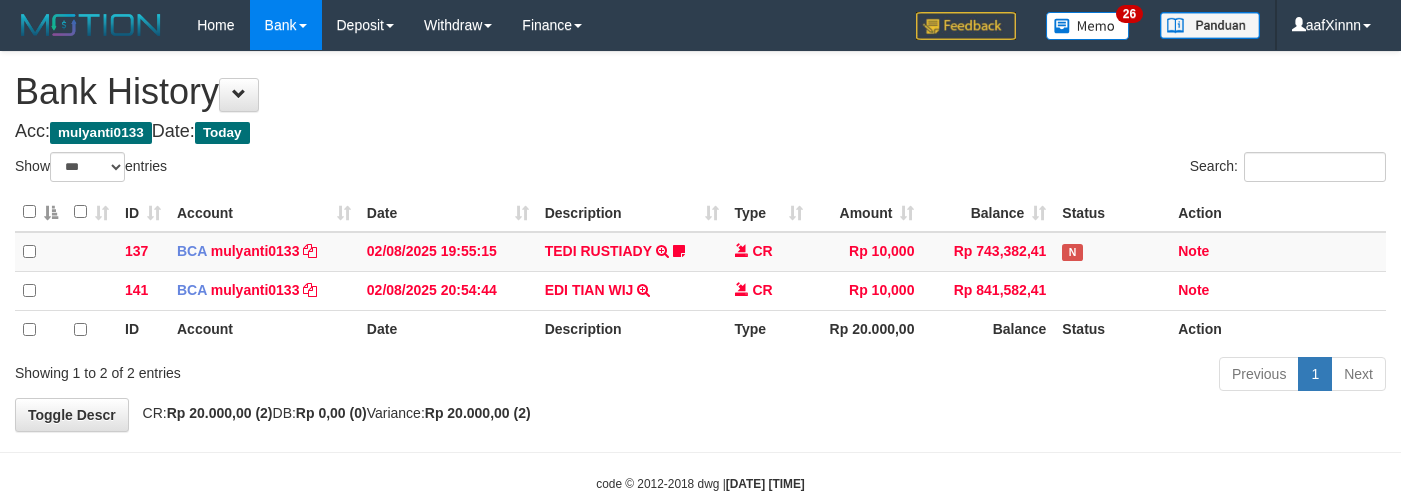 select on "***" 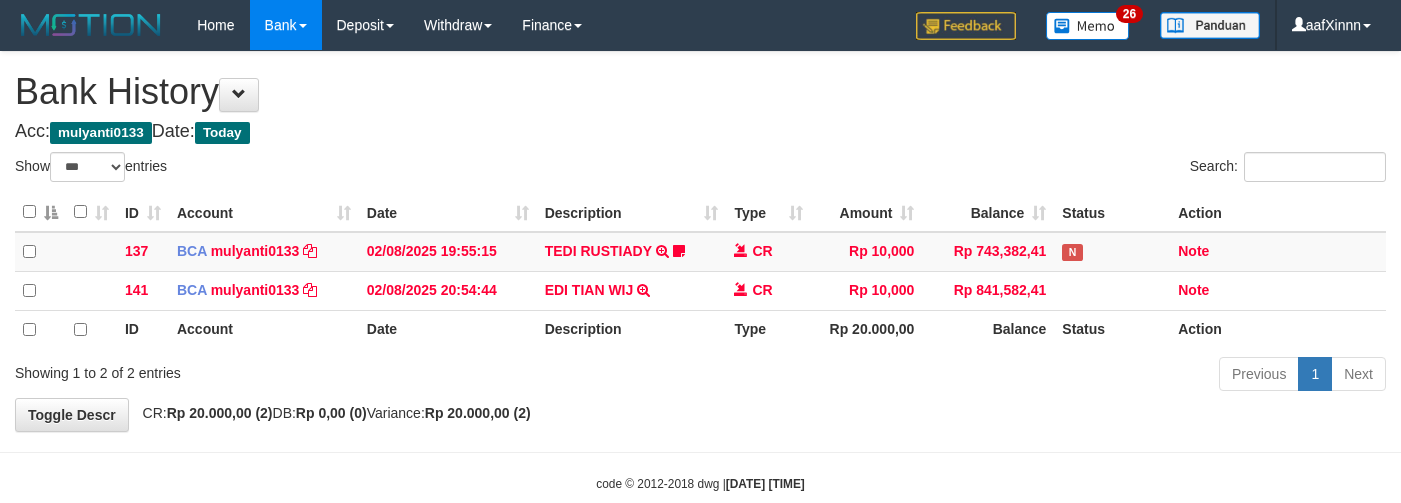 scroll, scrollTop: 0, scrollLeft: 0, axis: both 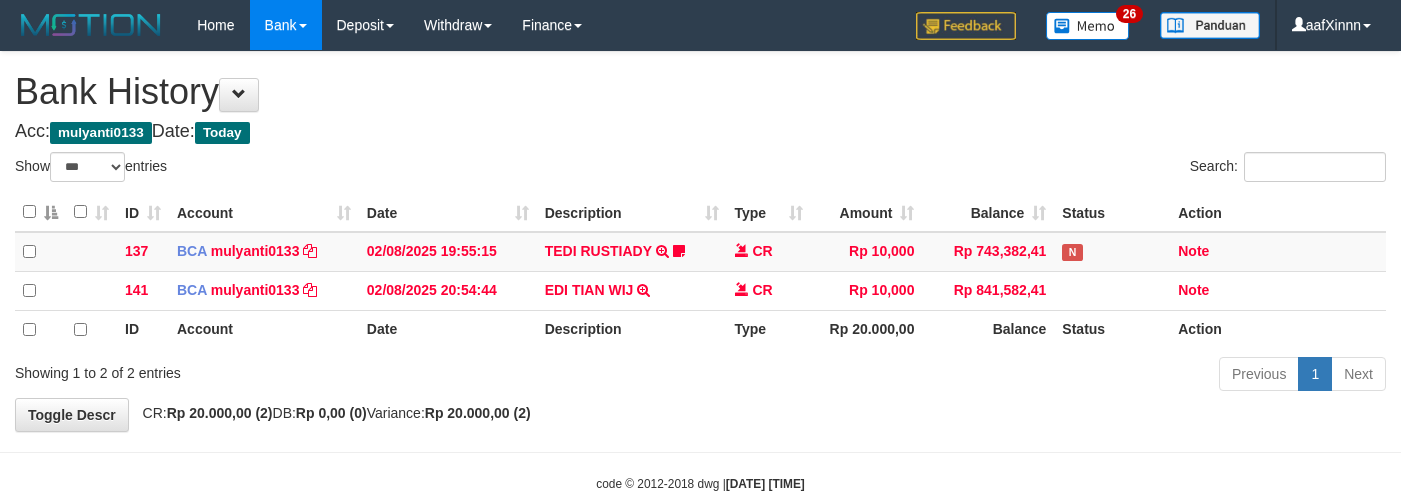 select on "***" 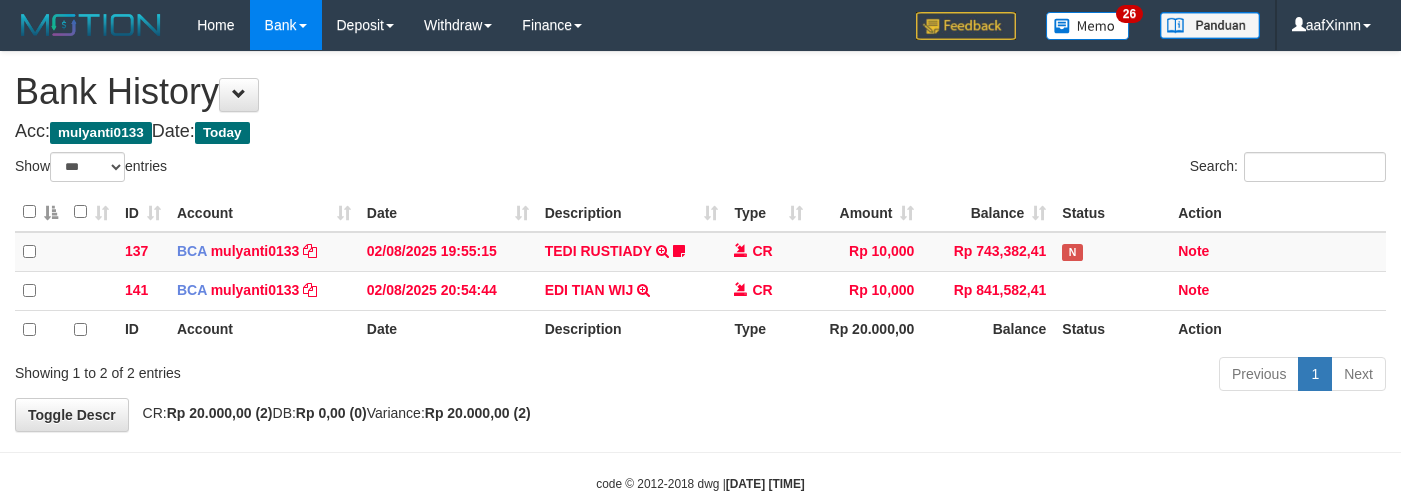 scroll, scrollTop: 0, scrollLeft: 0, axis: both 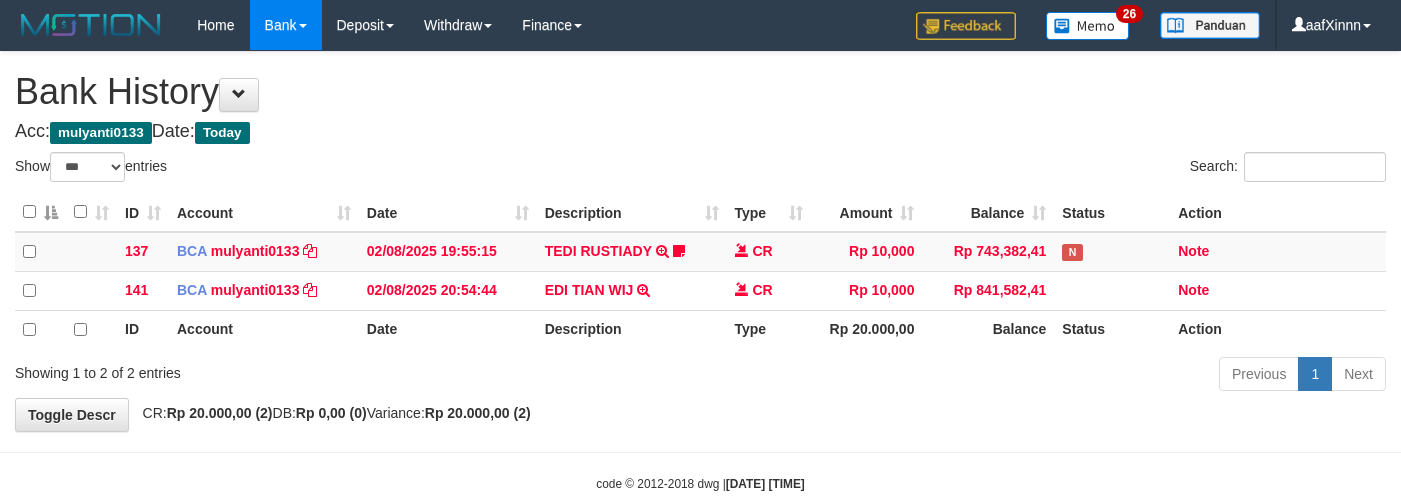 select on "***" 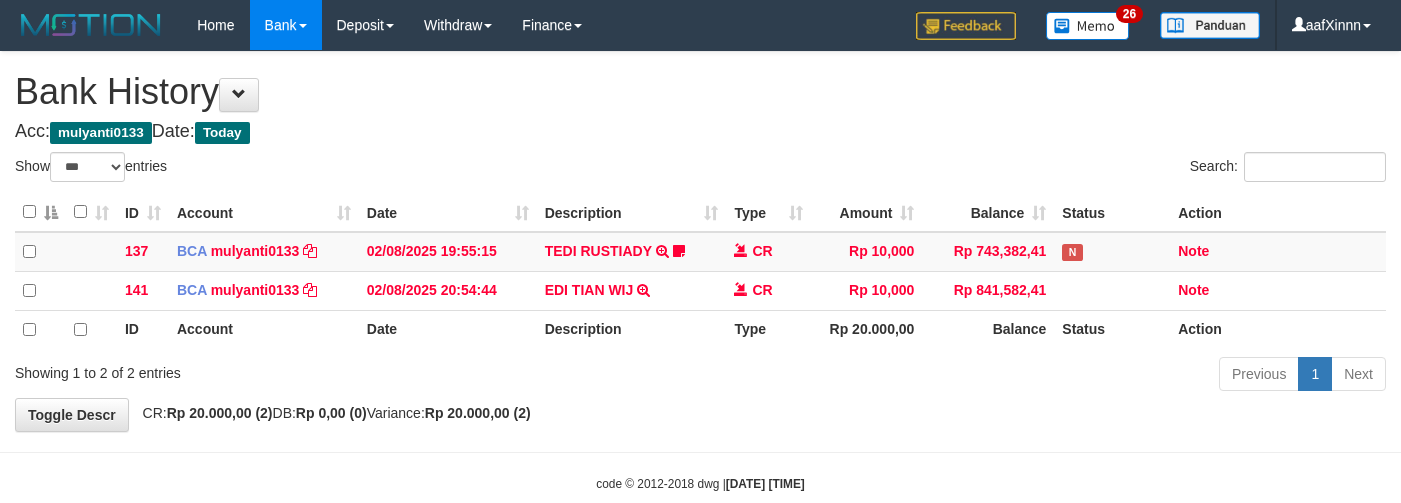 scroll, scrollTop: 0, scrollLeft: 0, axis: both 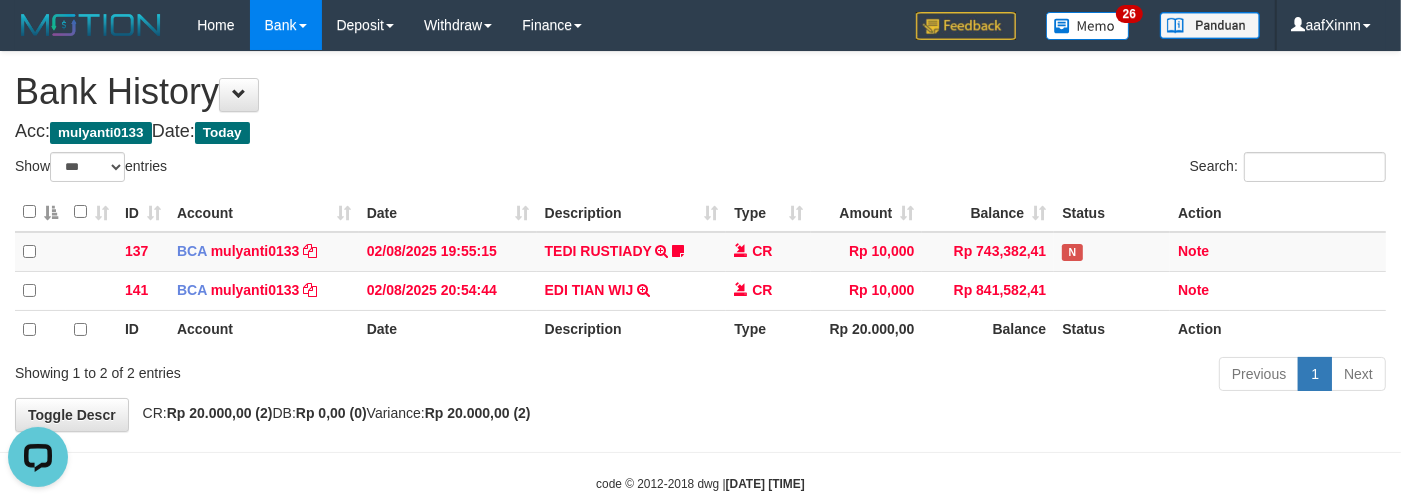 click on "**********" at bounding box center [700, 241] 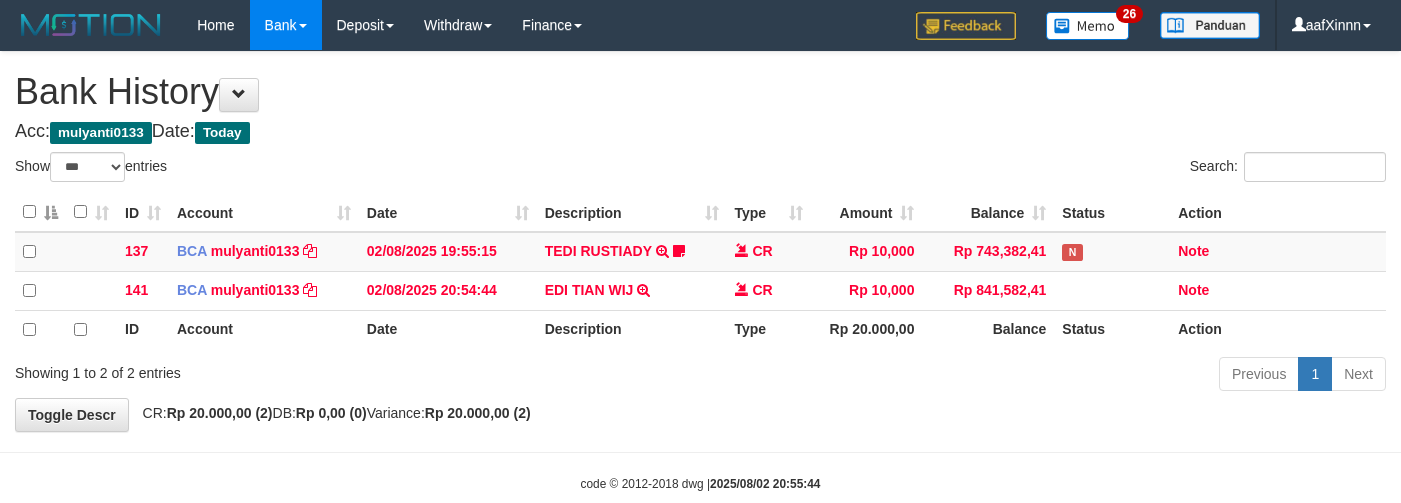 select on "***" 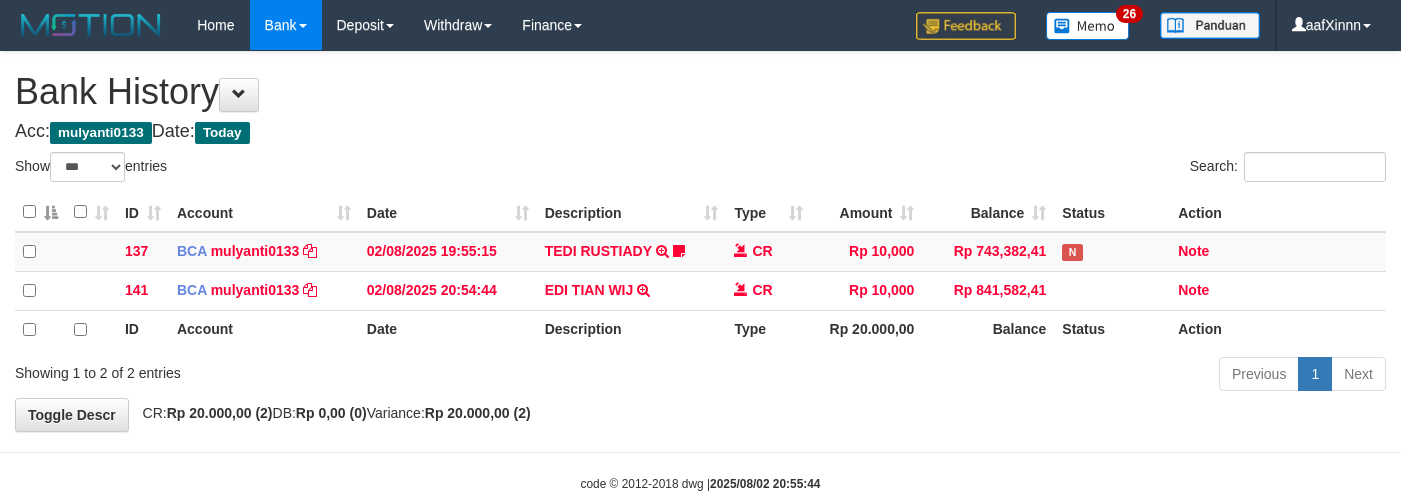 scroll, scrollTop: 0, scrollLeft: 0, axis: both 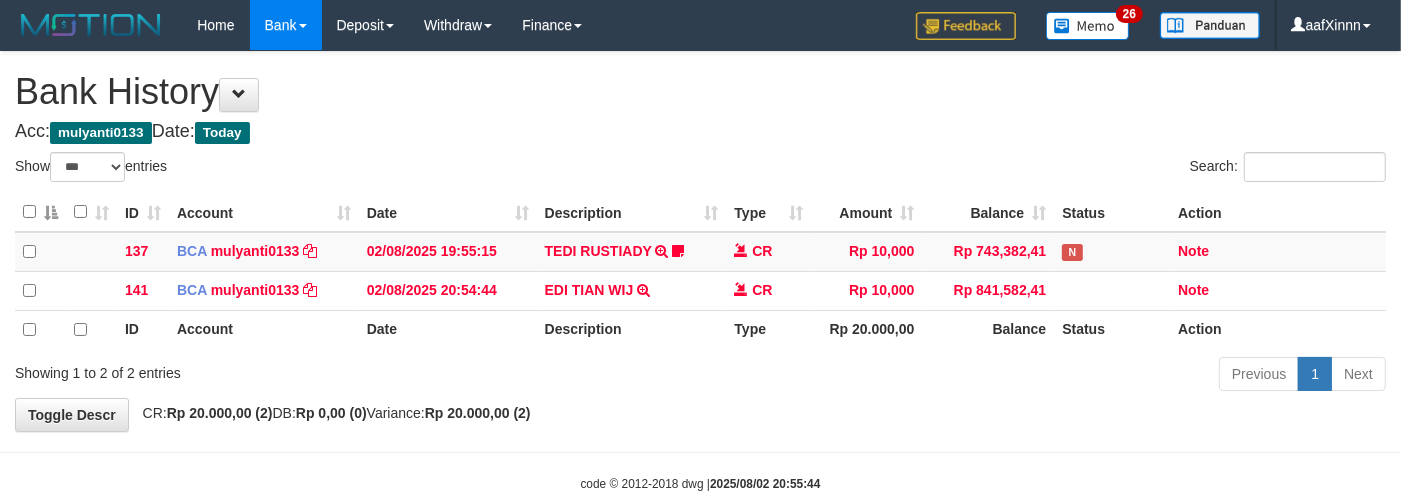 drag, startPoint x: 831, startPoint y: 93, endPoint x: 965, endPoint y: 126, distance: 138.00362 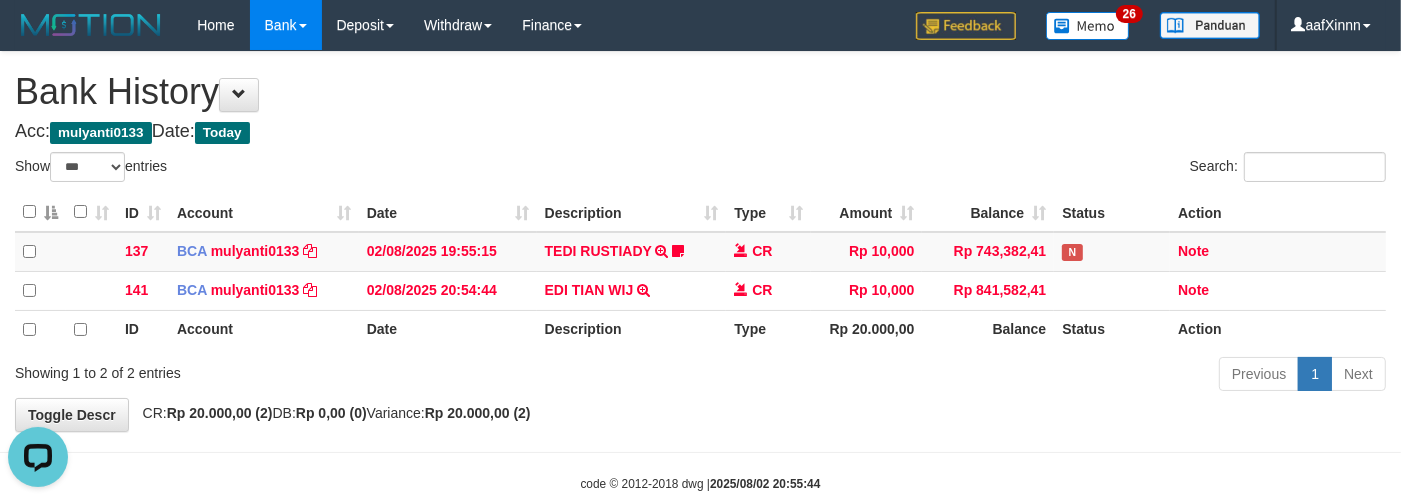 scroll, scrollTop: 0, scrollLeft: 0, axis: both 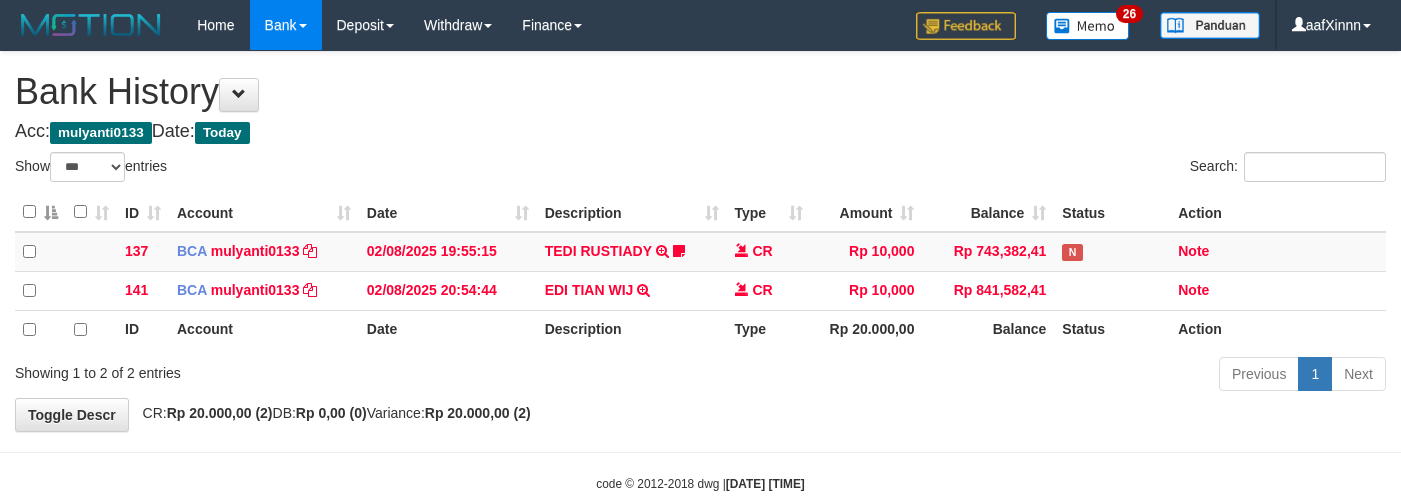 select on "***" 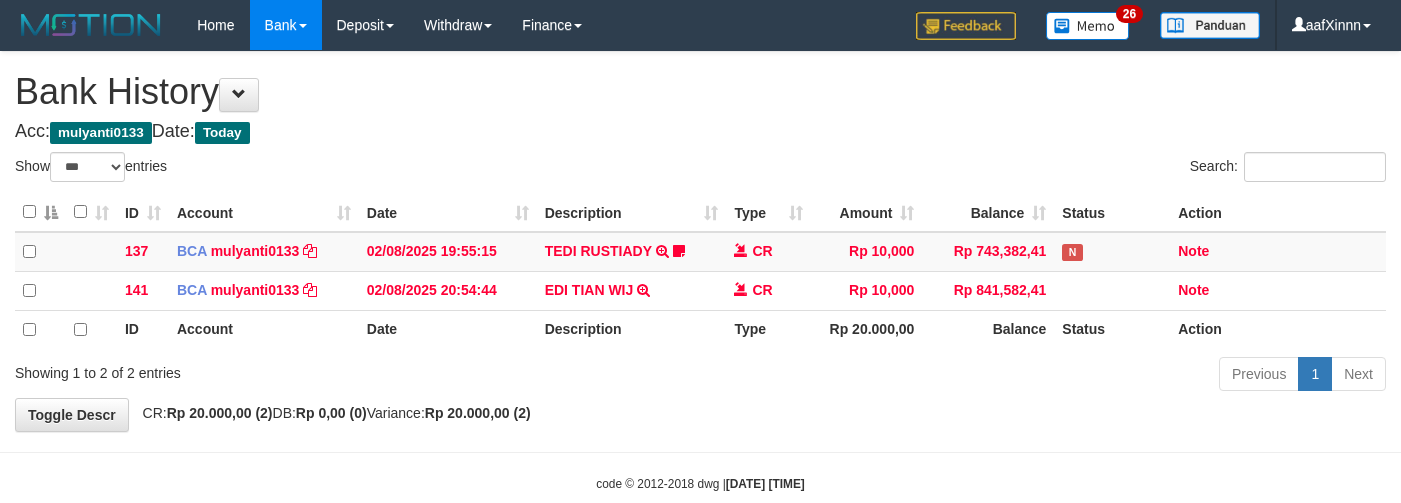 scroll, scrollTop: 0, scrollLeft: 0, axis: both 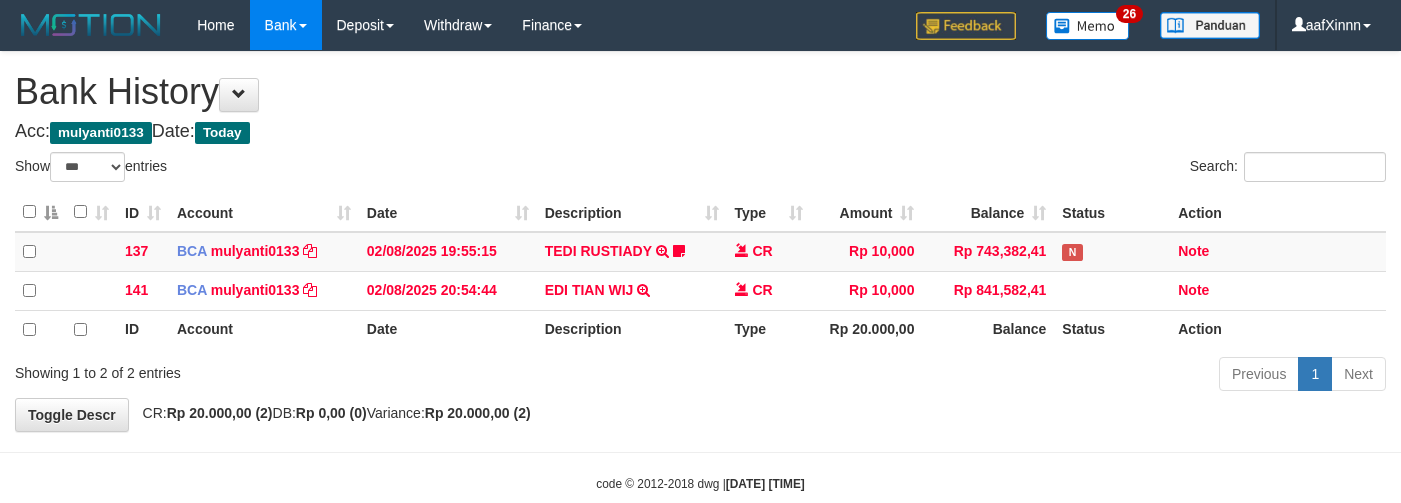 select on "***" 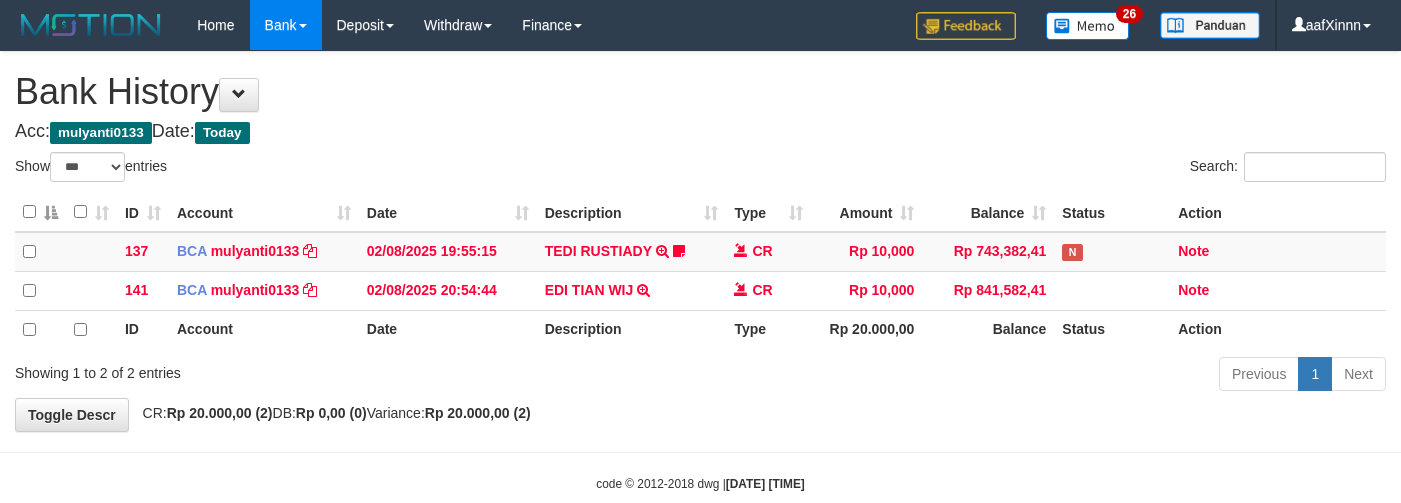 scroll, scrollTop: 0, scrollLeft: 0, axis: both 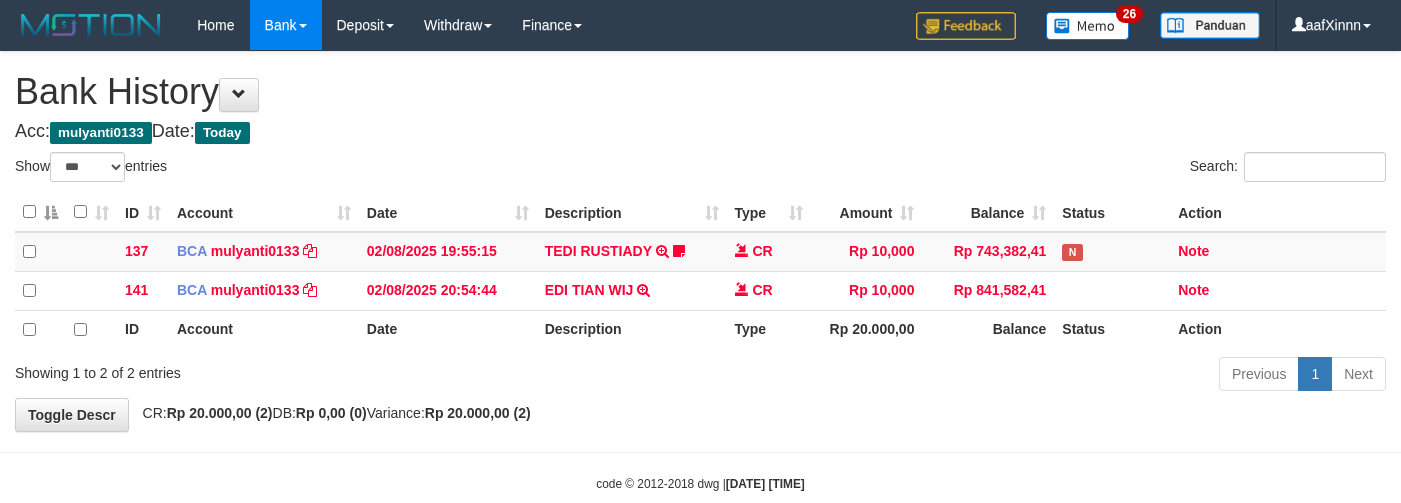 select on "***" 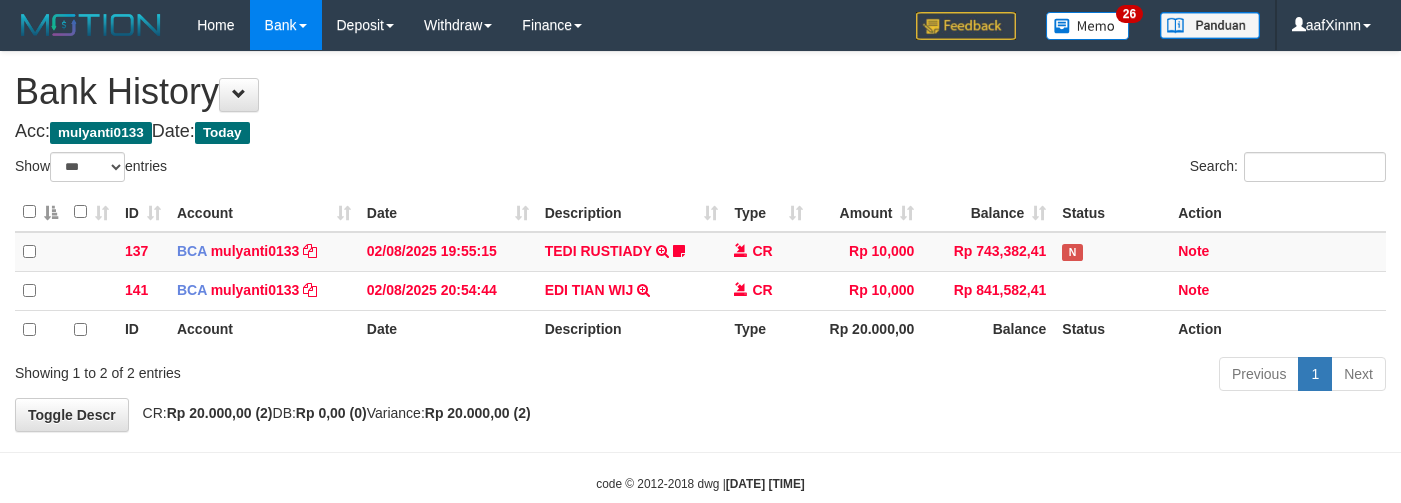 scroll, scrollTop: 0, scrollLeft: 0, axis: both 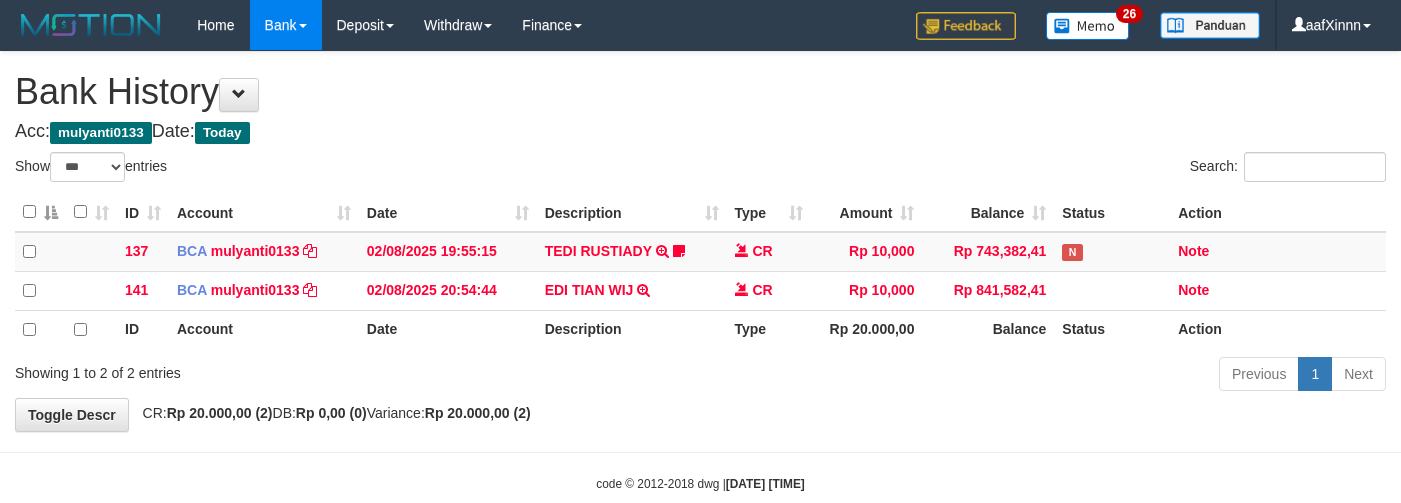 select on "***" 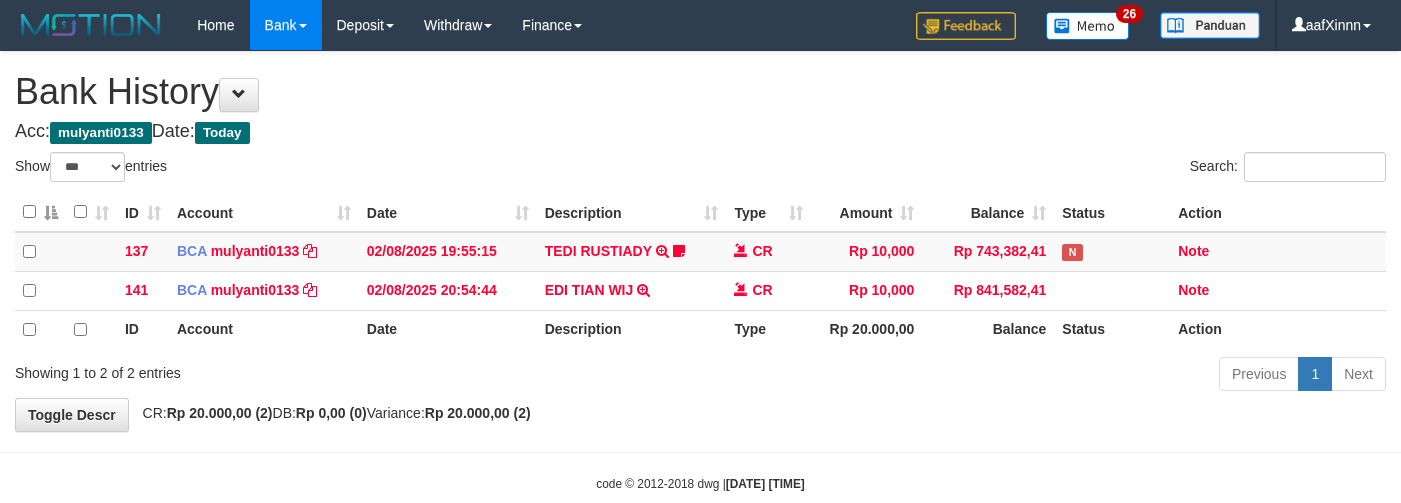 scroll, scrollTop: 0, scrollLeft: 0, axis: both 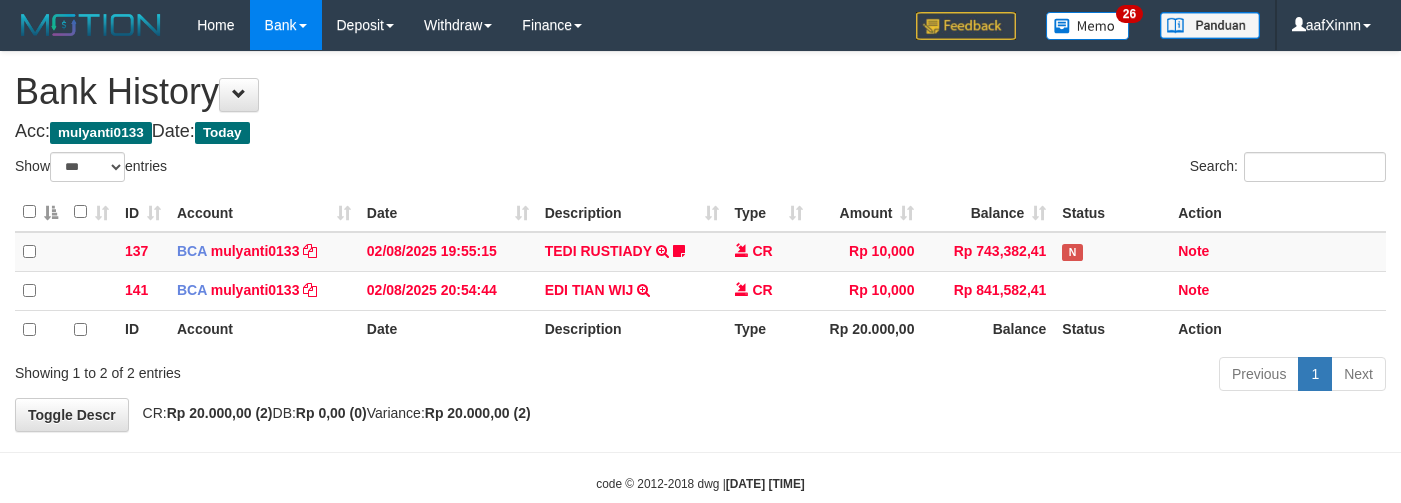 select on "***" 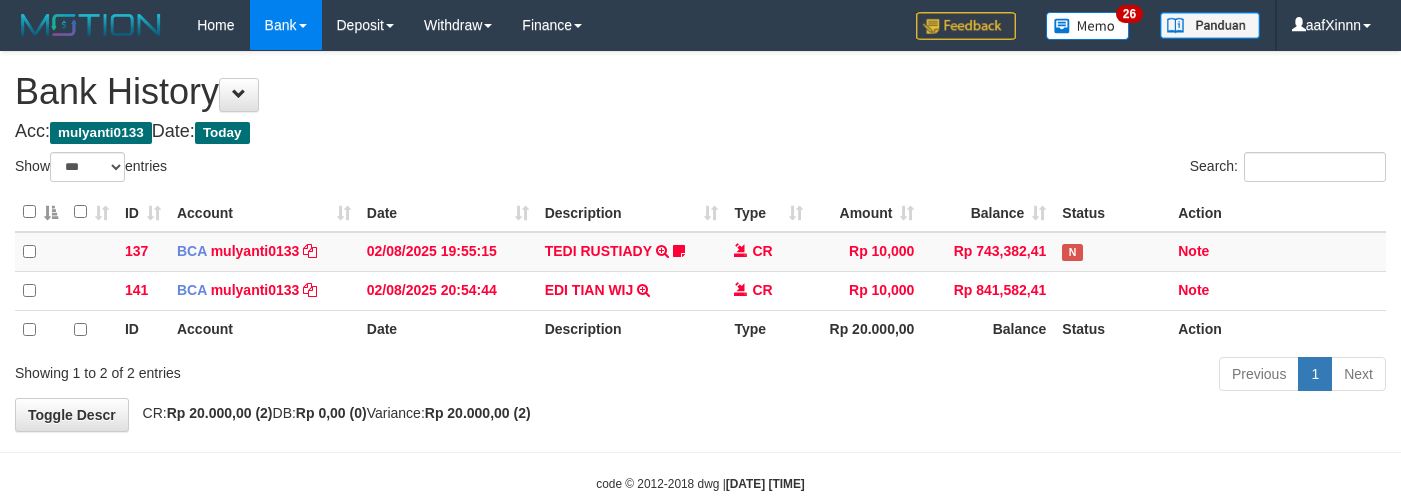 scroll, scrollTop: 0, scrollLeft: 0, axis: both 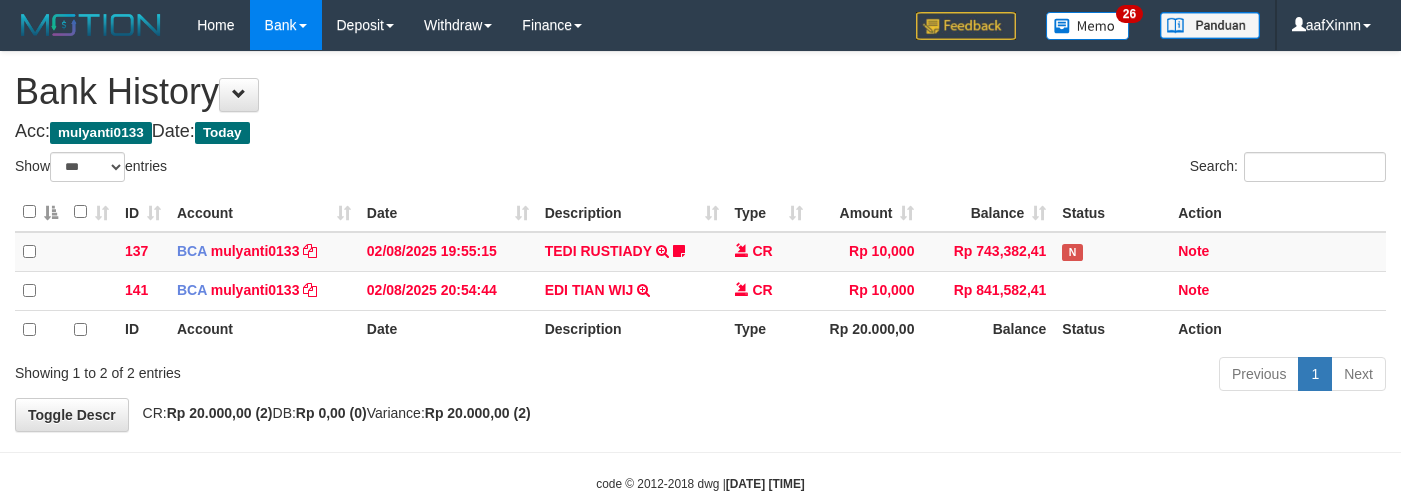select on "***" 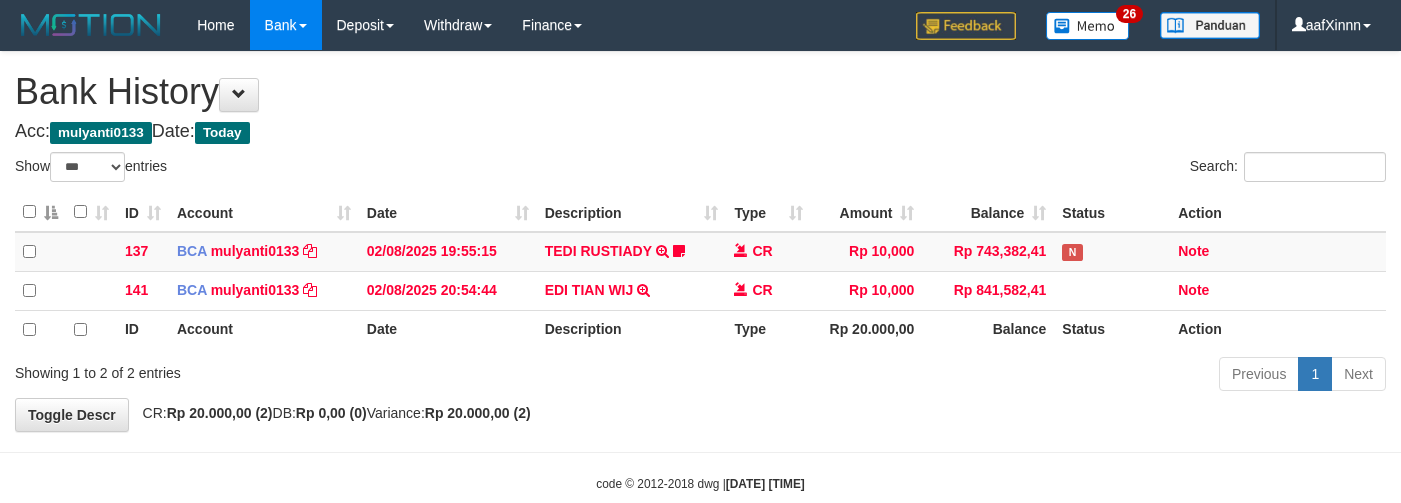 scroll, scrollTop: 0, scrollLeft: 0, axis: both 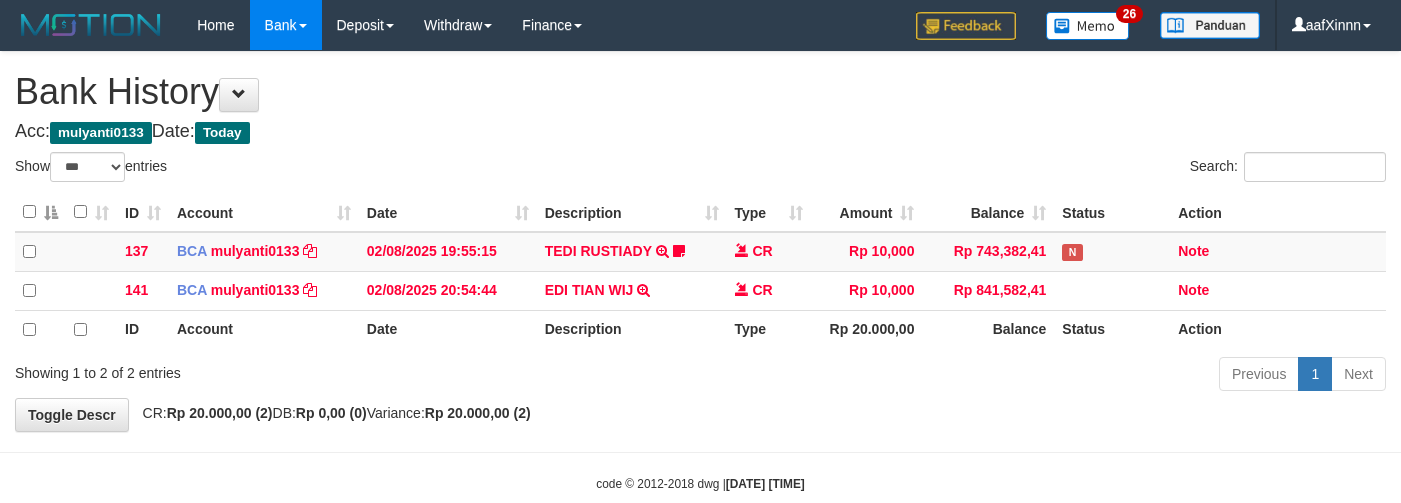 select on "***" 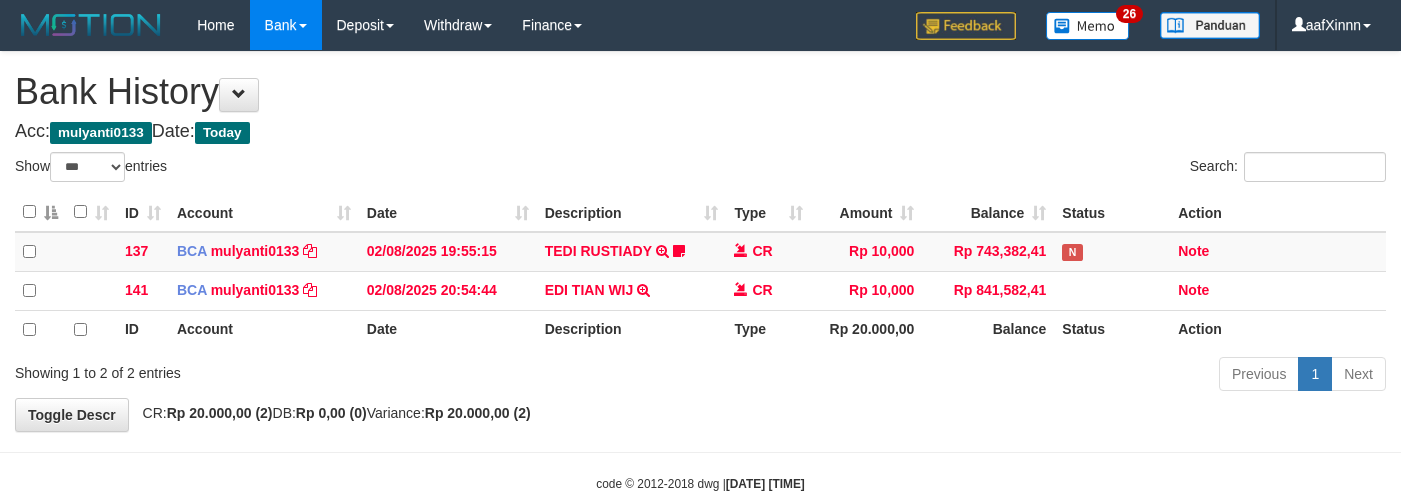 scroll, scrollTop: 0, scrollLeft: 0, axis: both 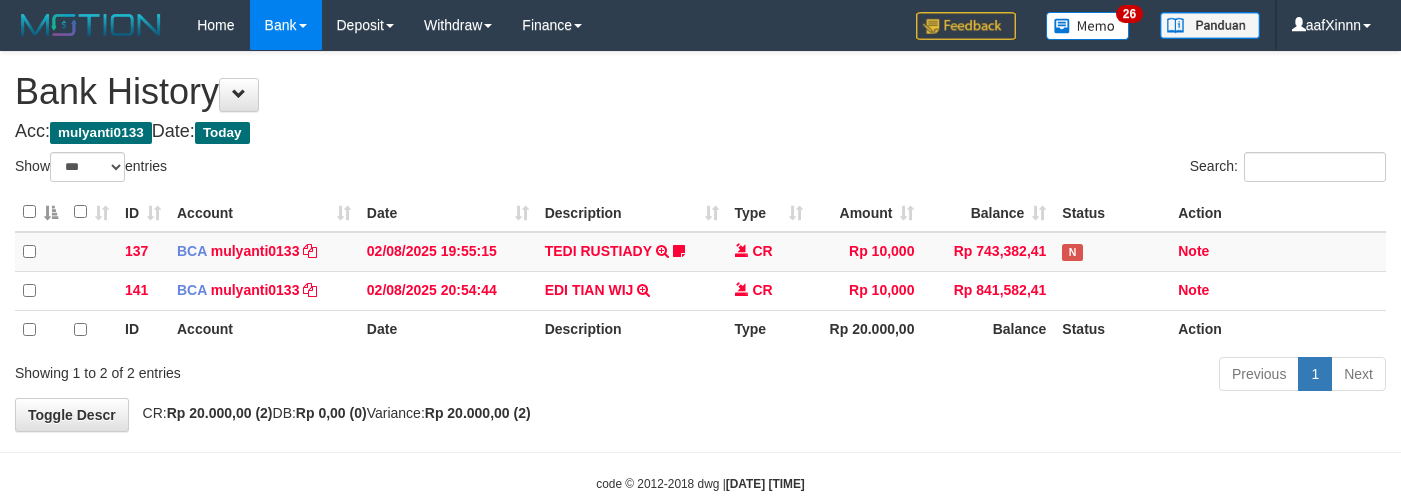 select on "***" 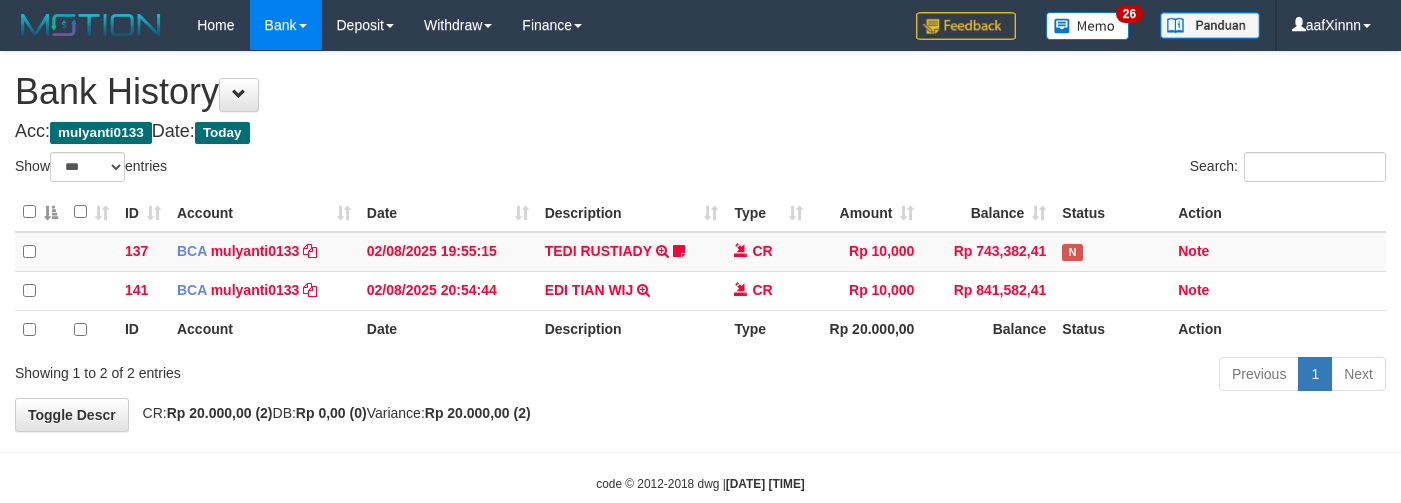 scroll, scrollTop: 0, scrollLeft: 0, axis: both 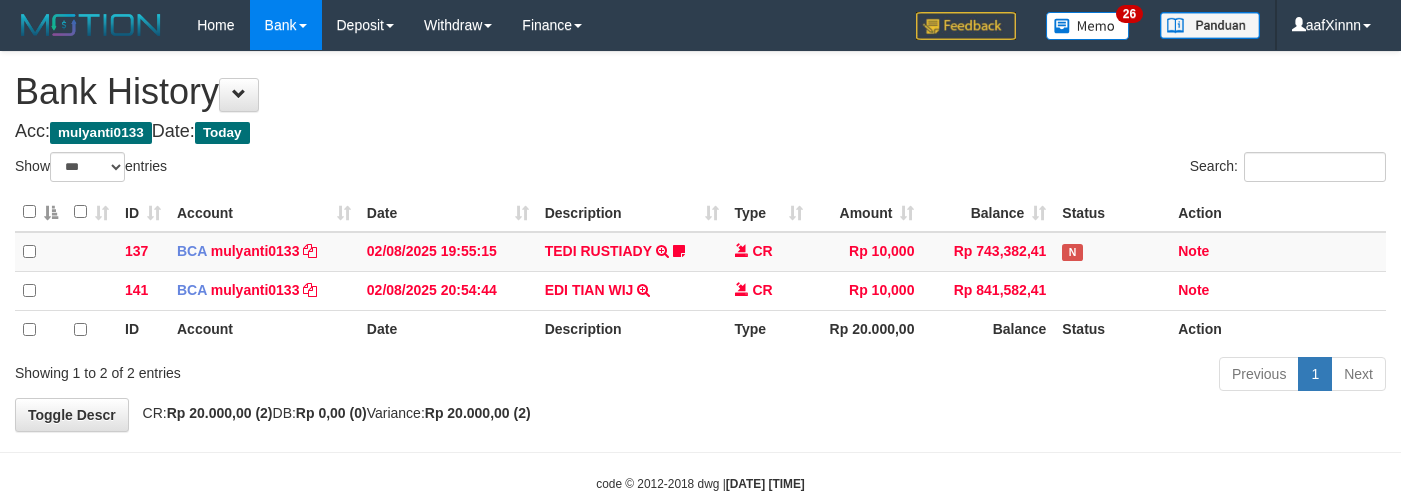 select on "***" 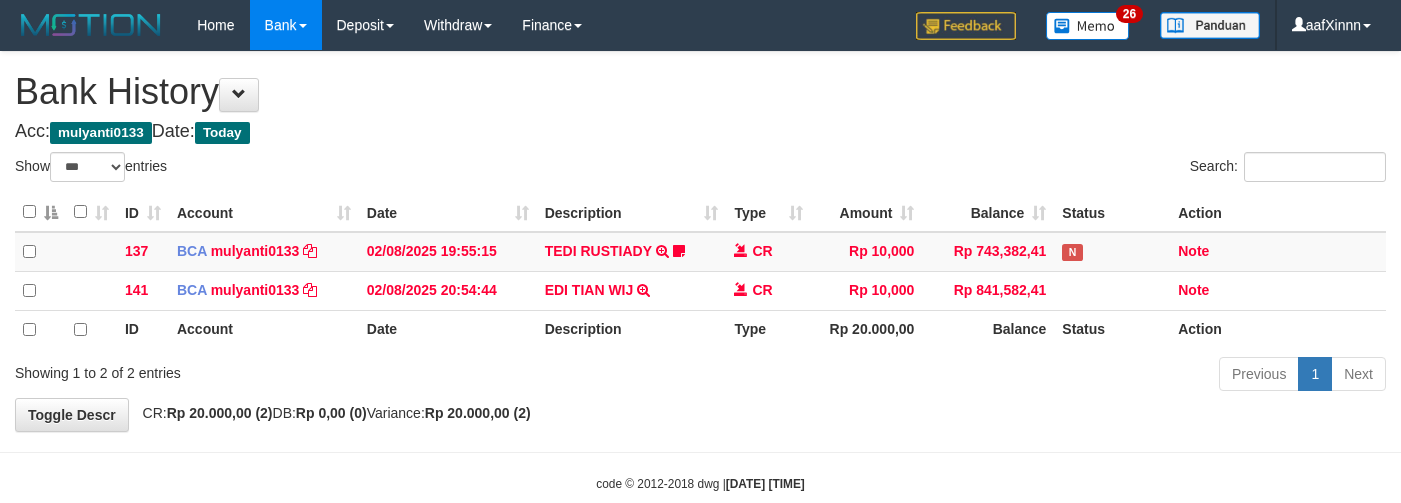 scroll, scrollTop: 0, scrollLeft: 0, axis: both 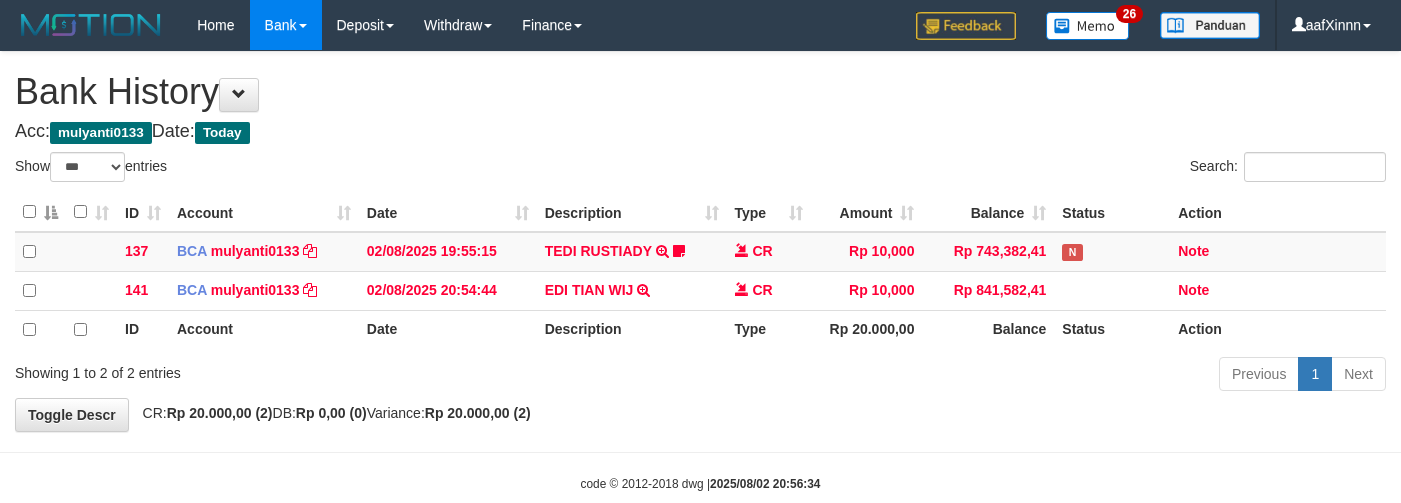 select on "***" 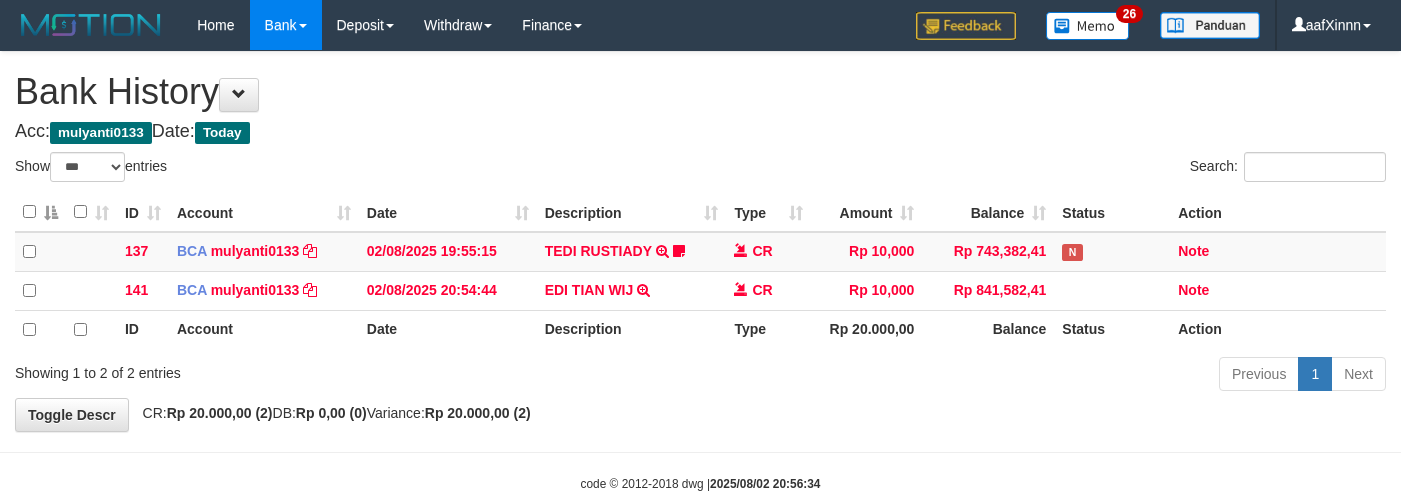 scroll, scrollTop: 0, scrollLeft: 0, axis: both 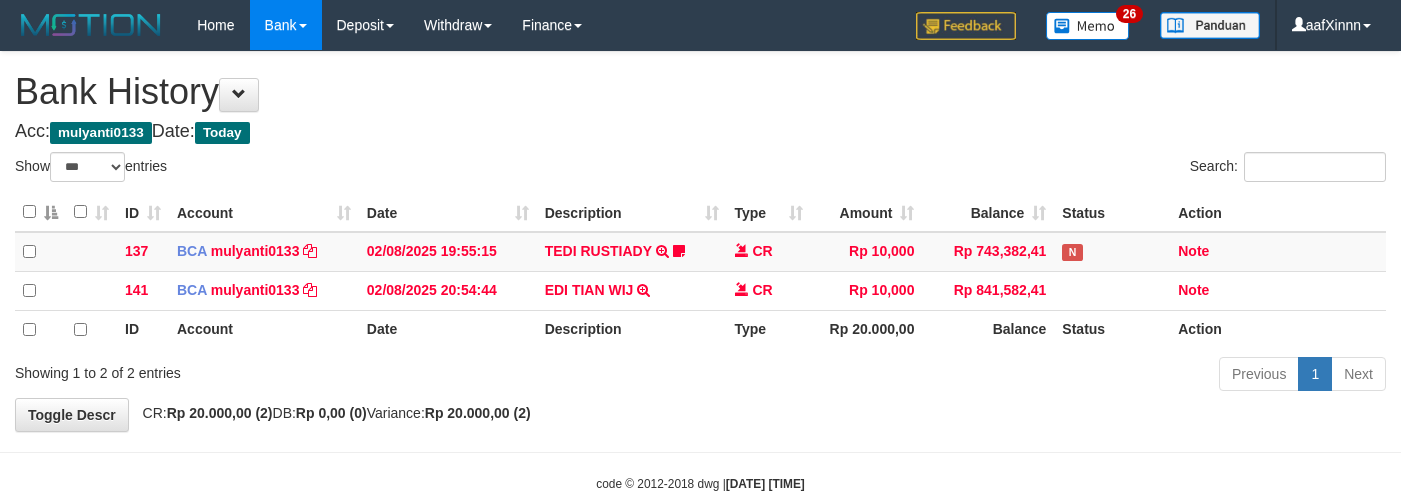 select on "***" 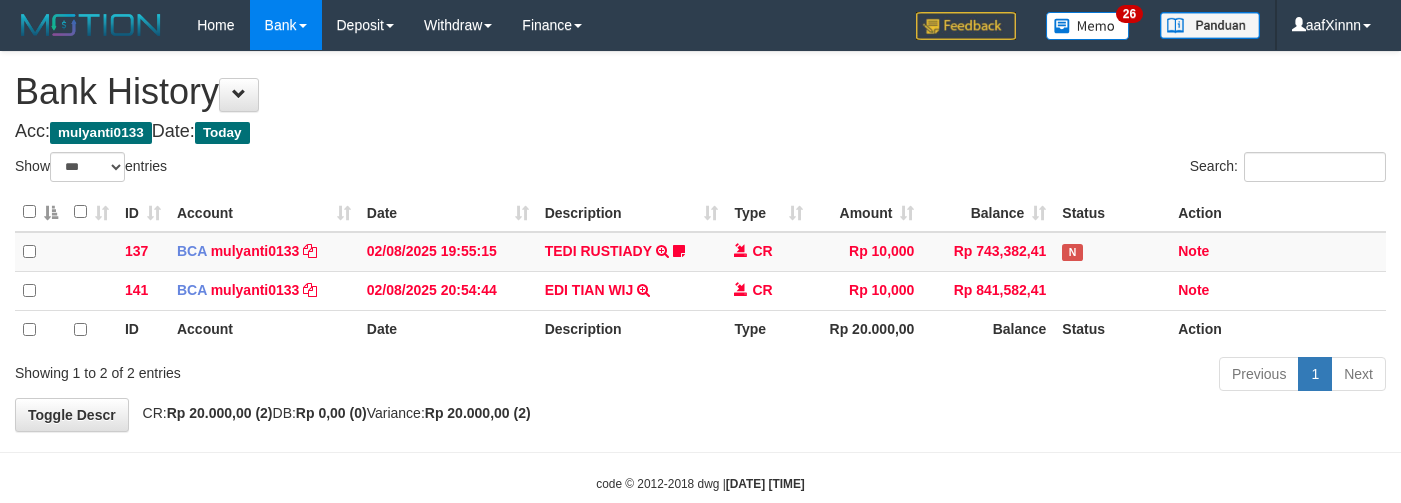 scroll, scrollTop: 0, scrollLeft: 0, axis: both 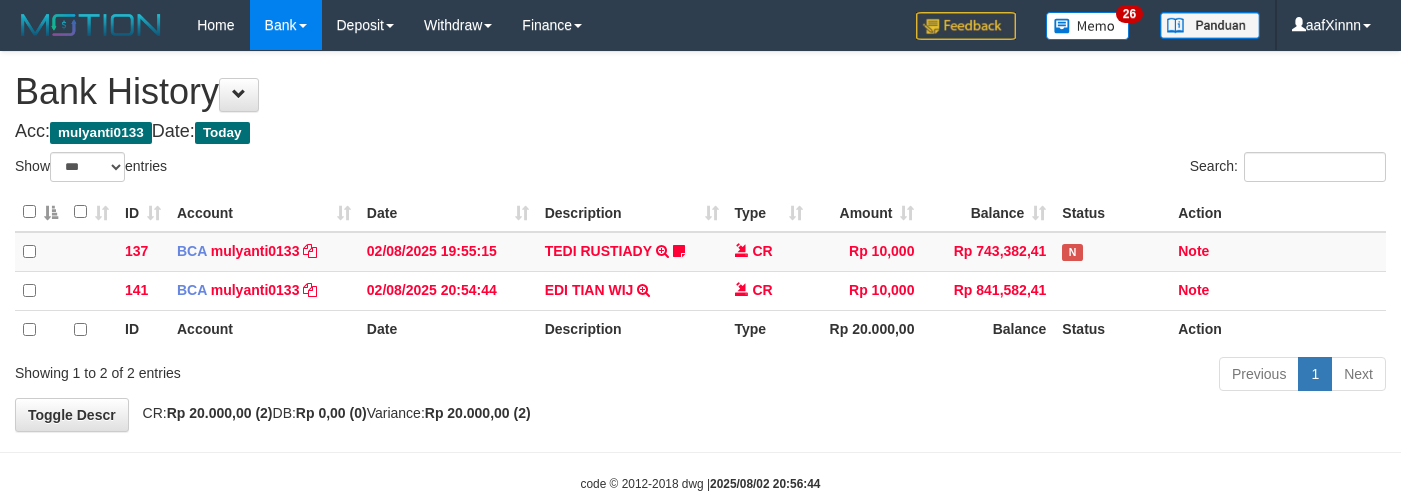 select on "***" 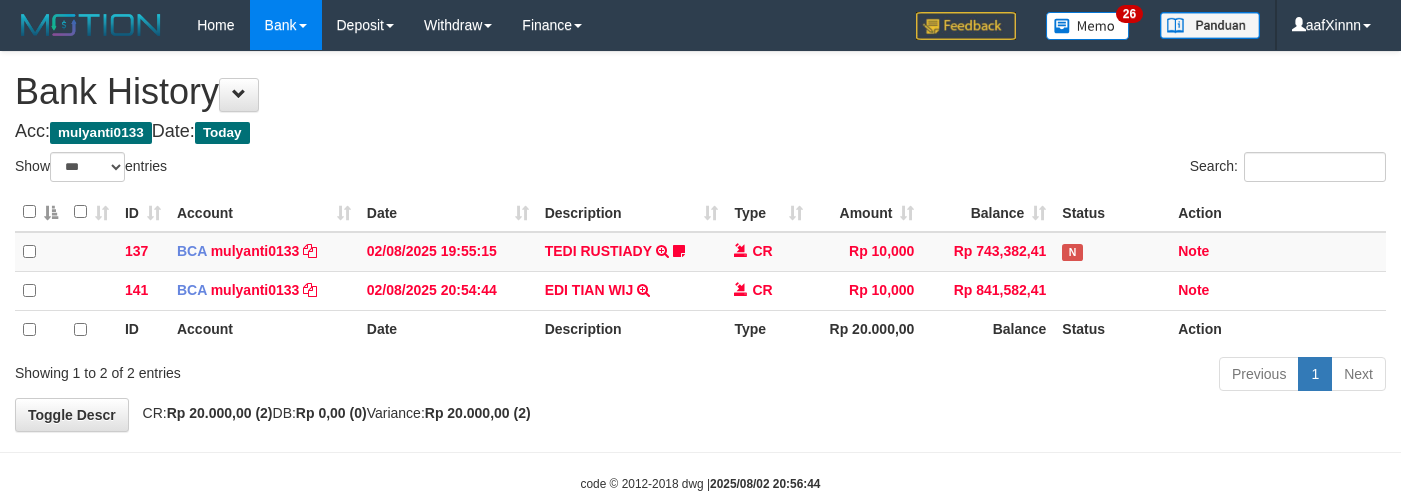 scroll, scrollTop: 0, scrollLeft: 0, axis: both 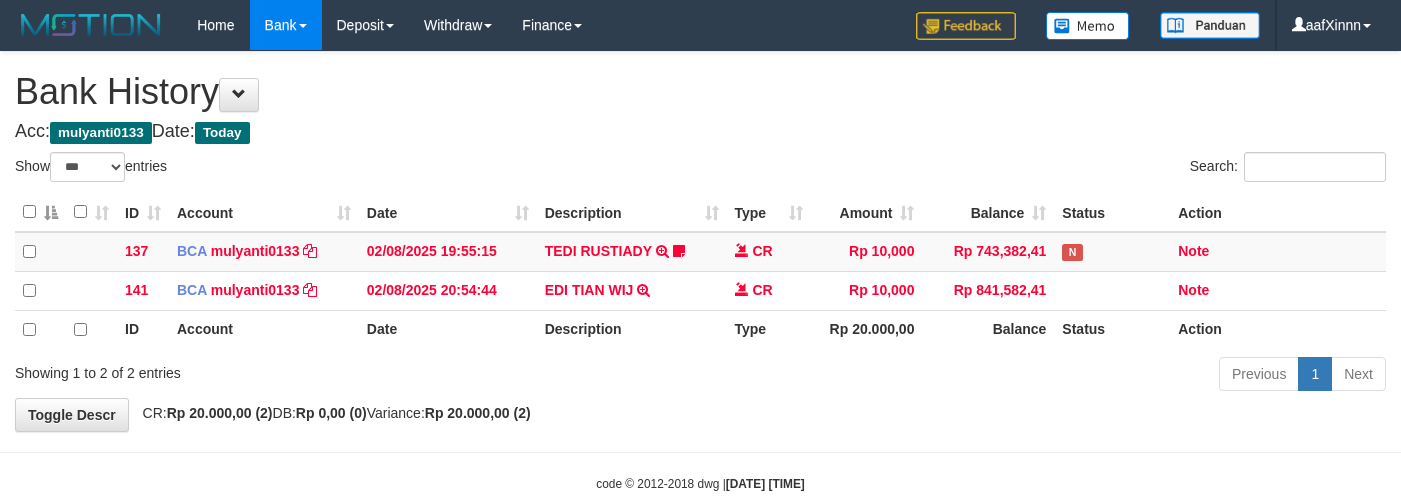 select on "***" 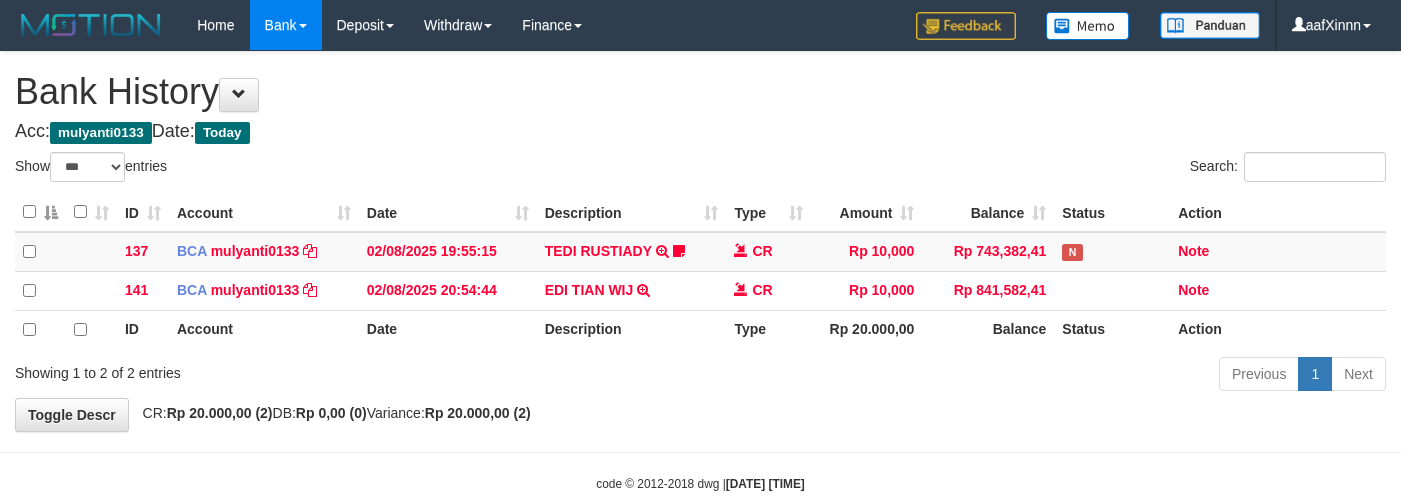 scroll, scrollTop: 0, scrollLeft: 0, axis: both 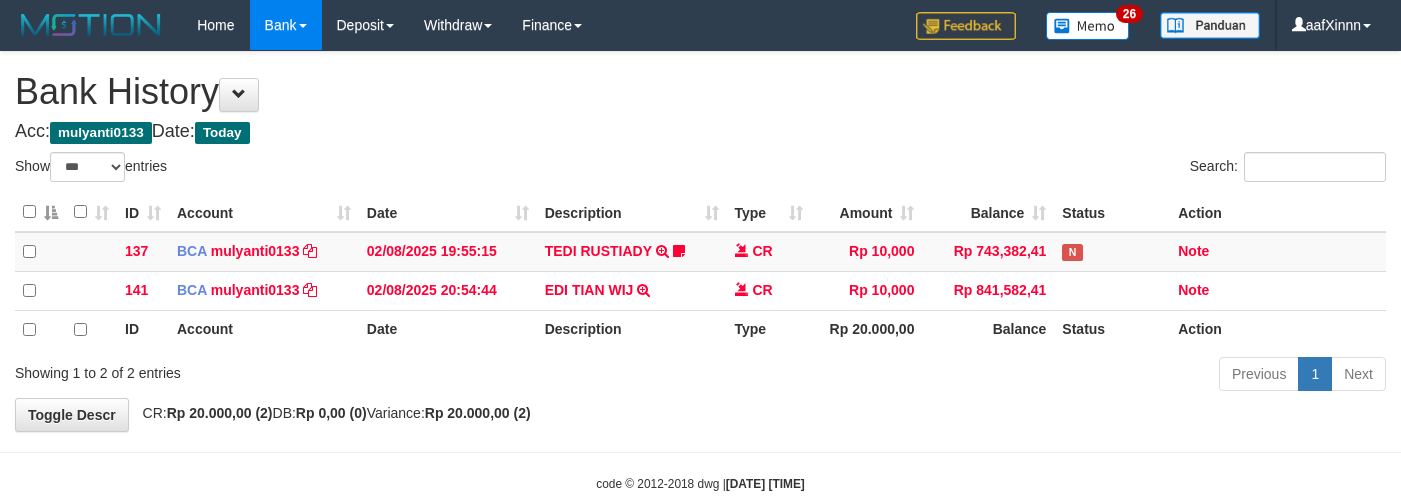 select on "***" 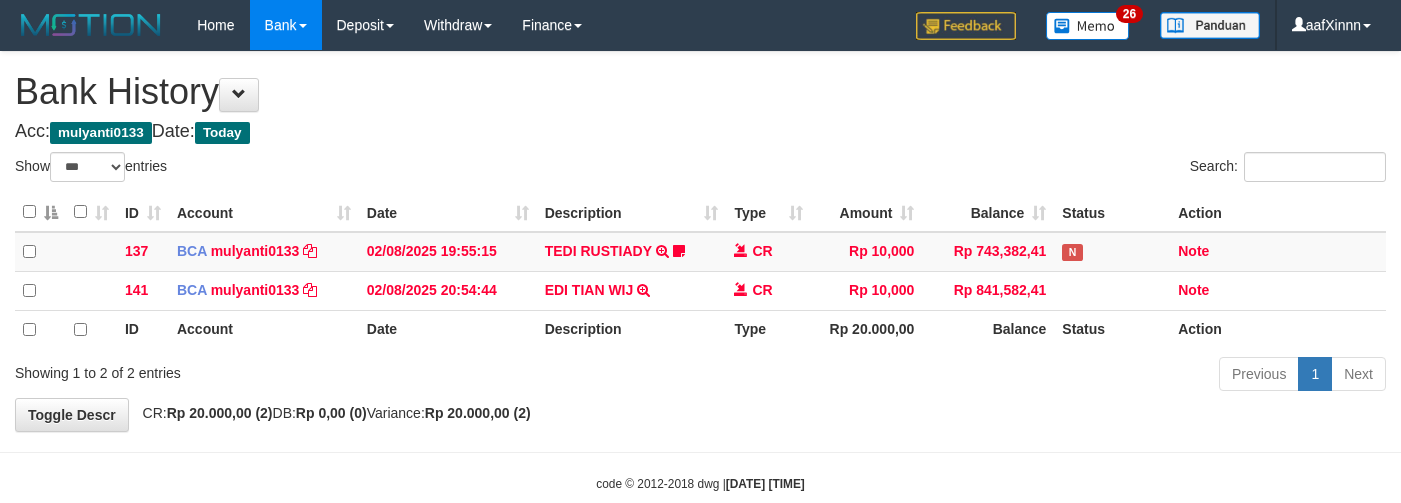 scroll, scrollTop: 0, scrollLeft: 0, axis: both 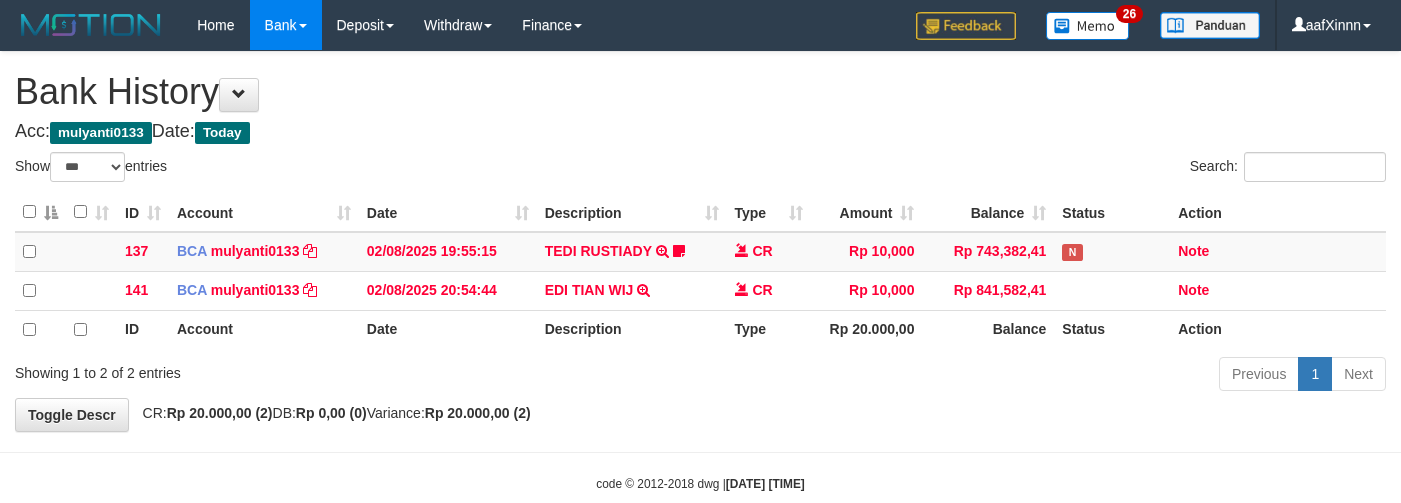 select on "***" 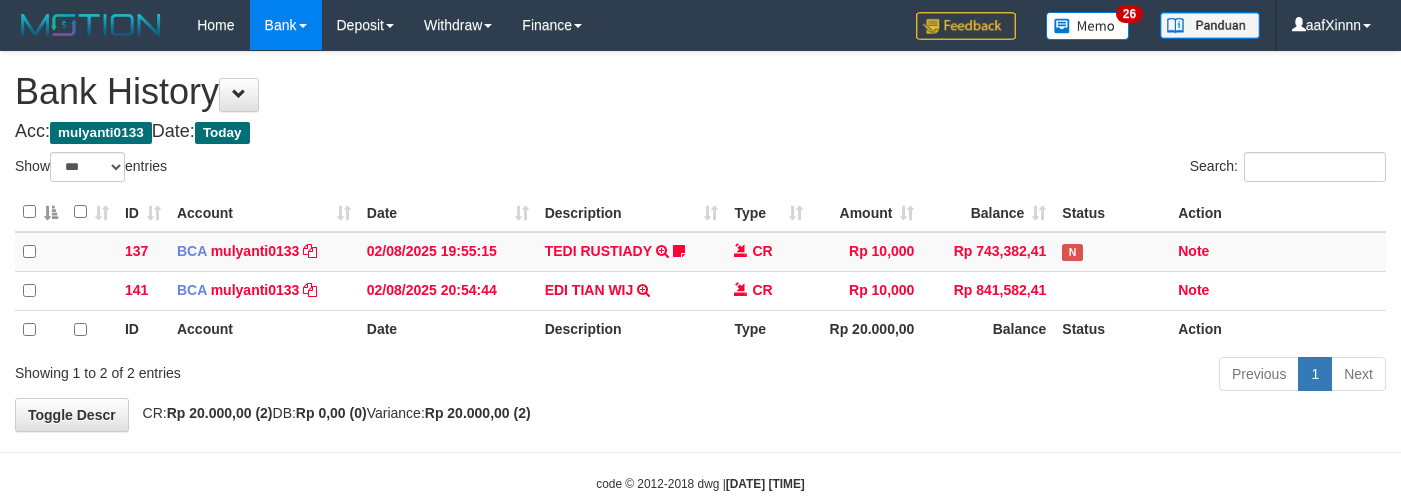 scroll, scrollTop: 0, scrollLeft: 0, axis: both 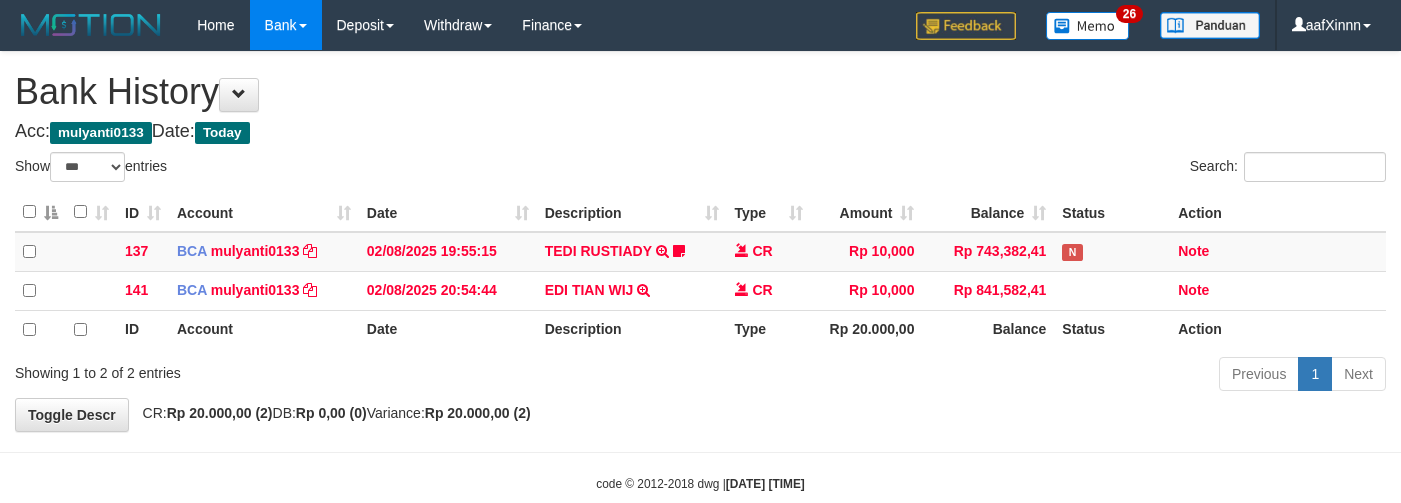 select on "***" 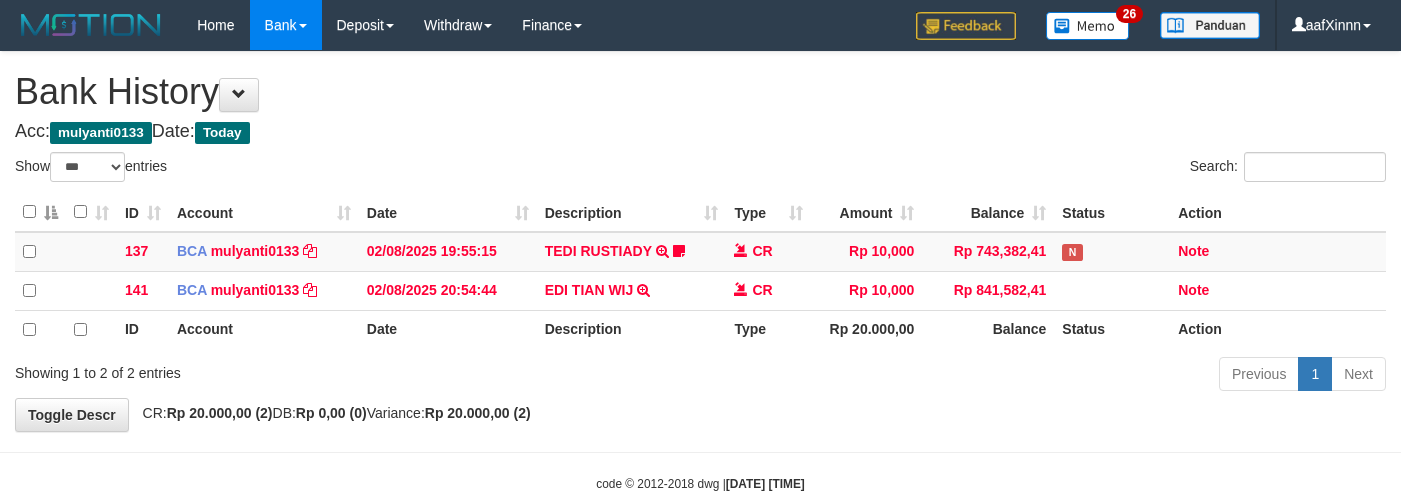 scroll, scrollTop: 0, scrollLeft: 0, axis: both 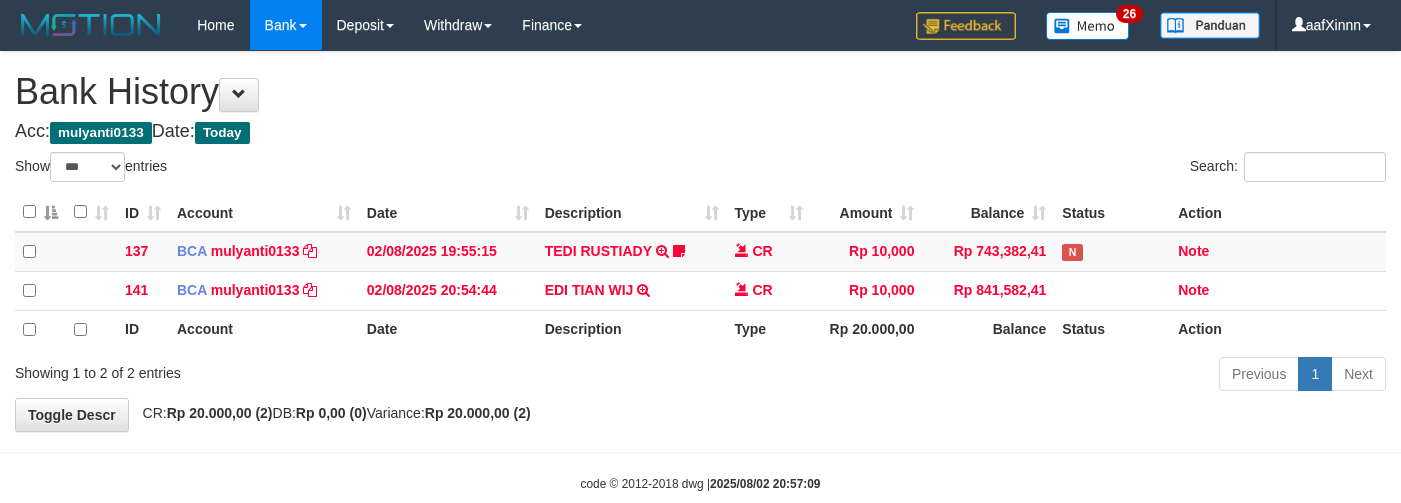 select on "***" 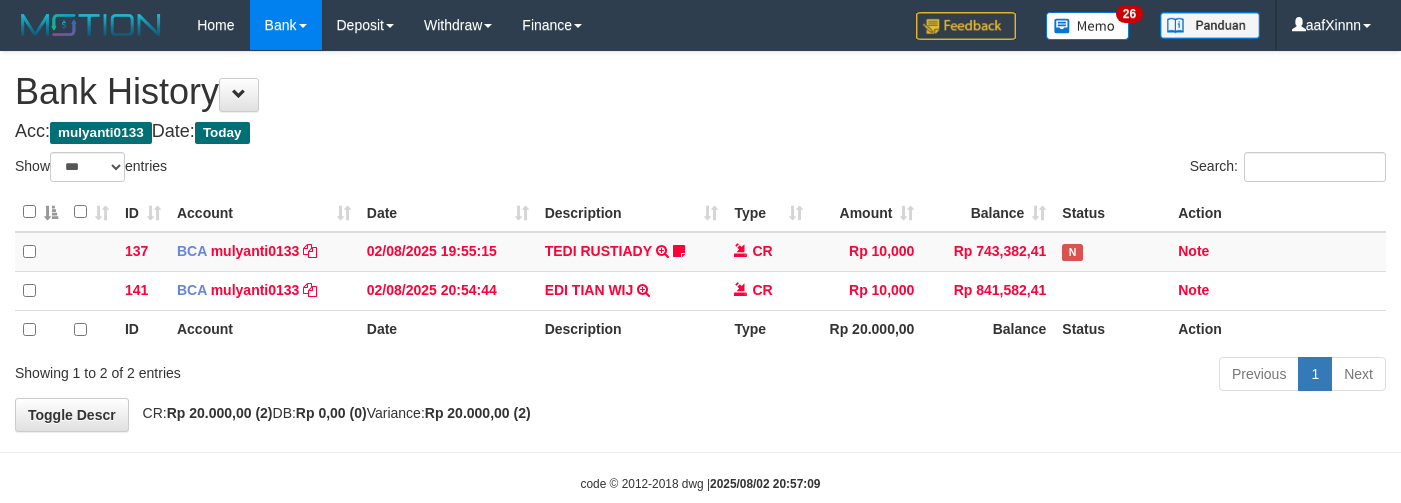 scroll, scrollTop: 0, scrollLeft: 0, axis: both 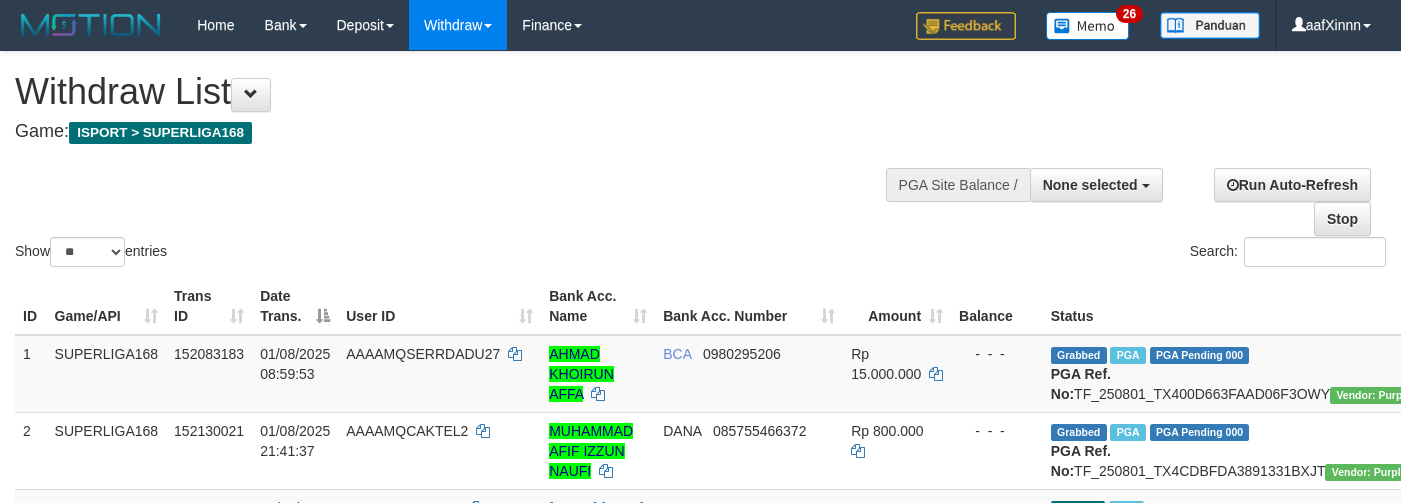 select 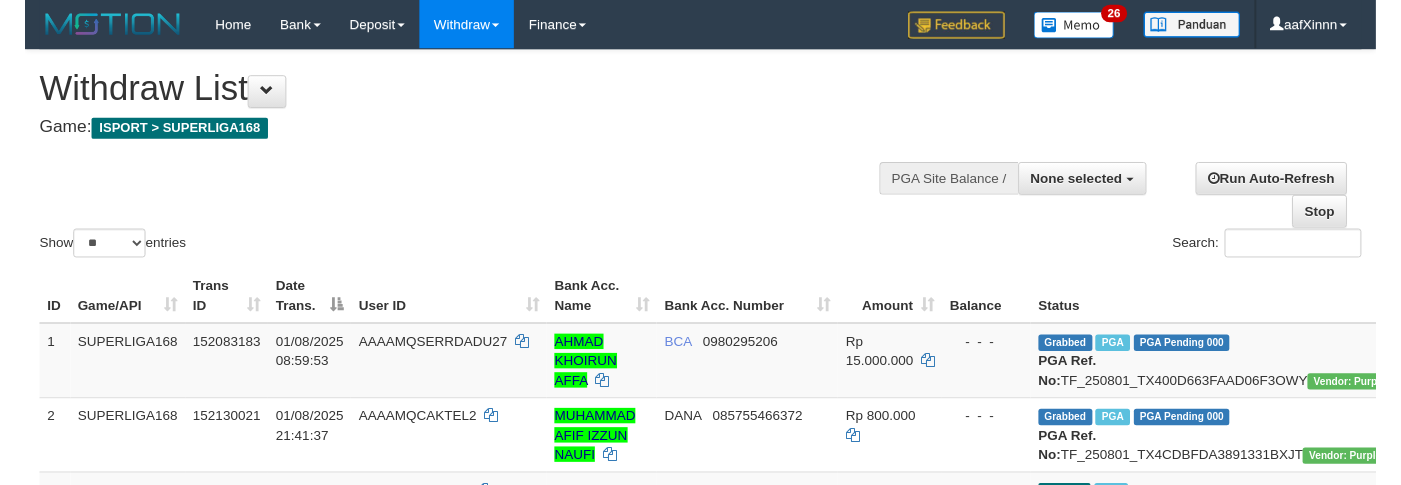 scroll, scrollTop: 0, scrollLeft: 86, axis: horizontal 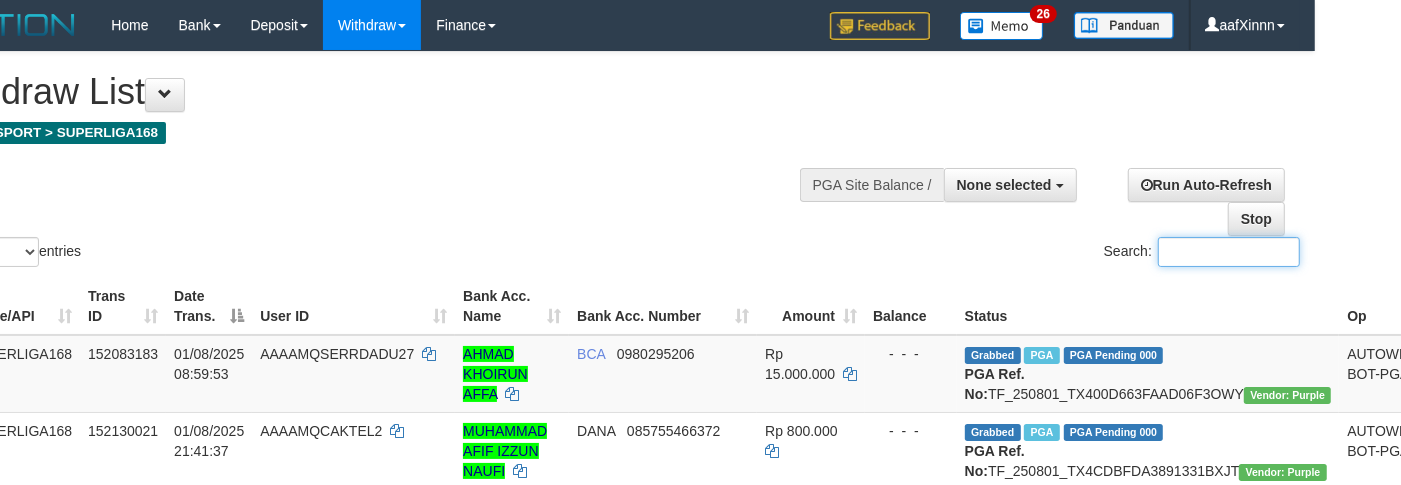 click on "Search:" at bounding box center (1229, 252) 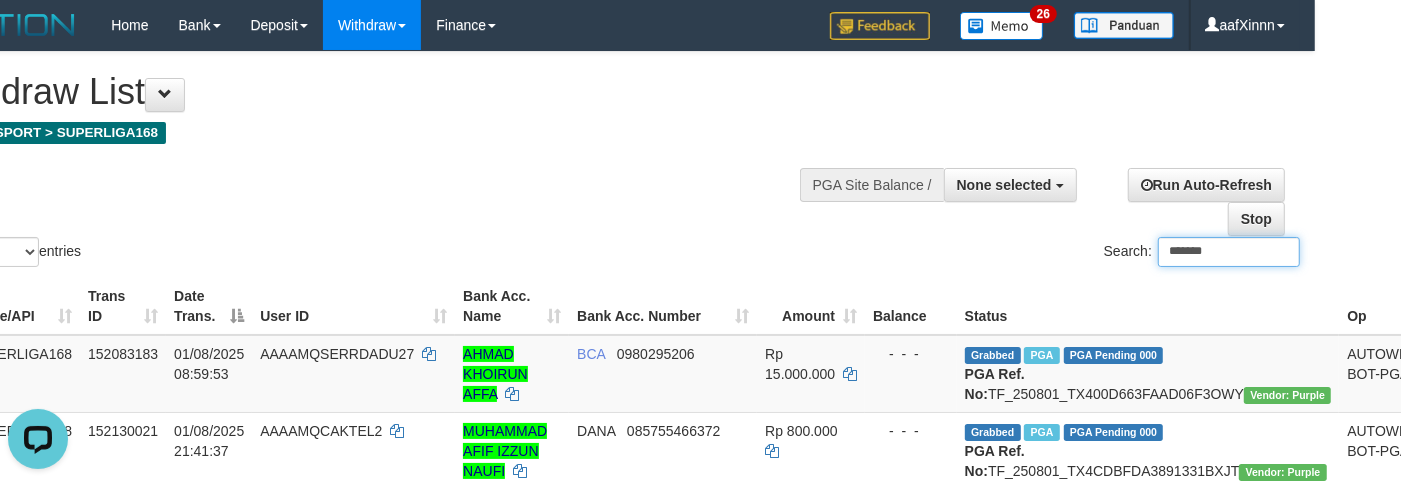 scroll, scrollTop: 0, scrollLeft: 0, axis: both 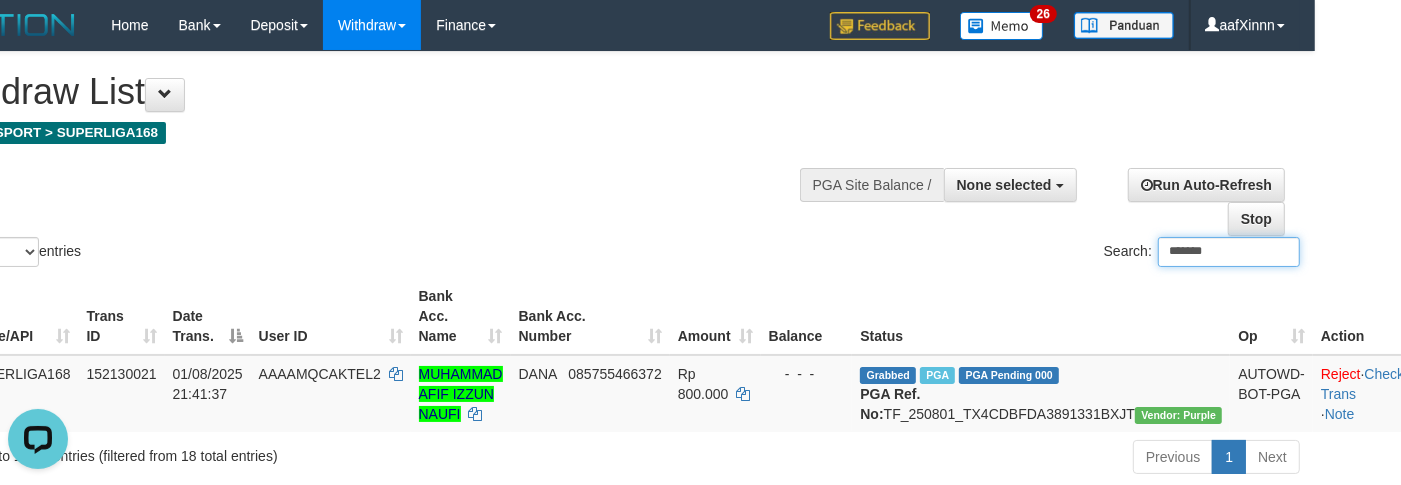 type on "*******" 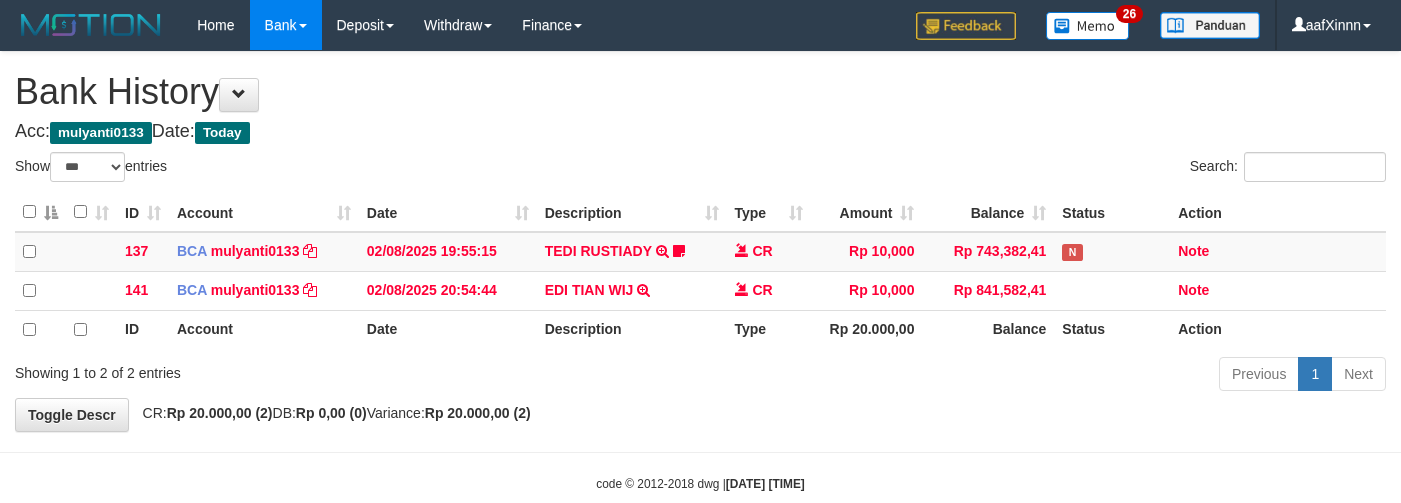 select on "***" 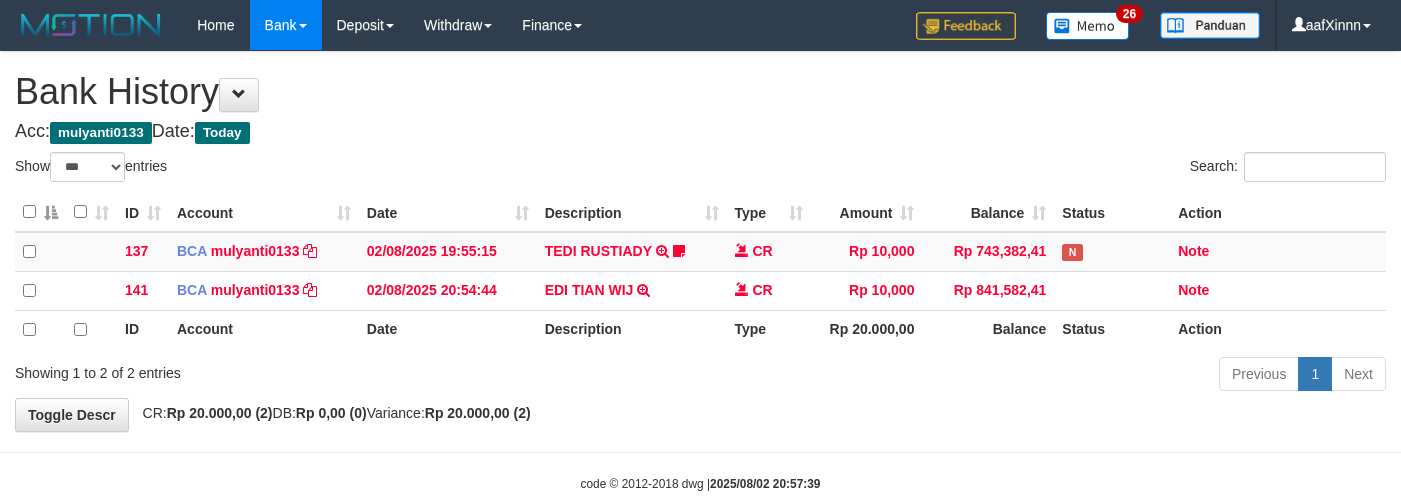 select on "***" 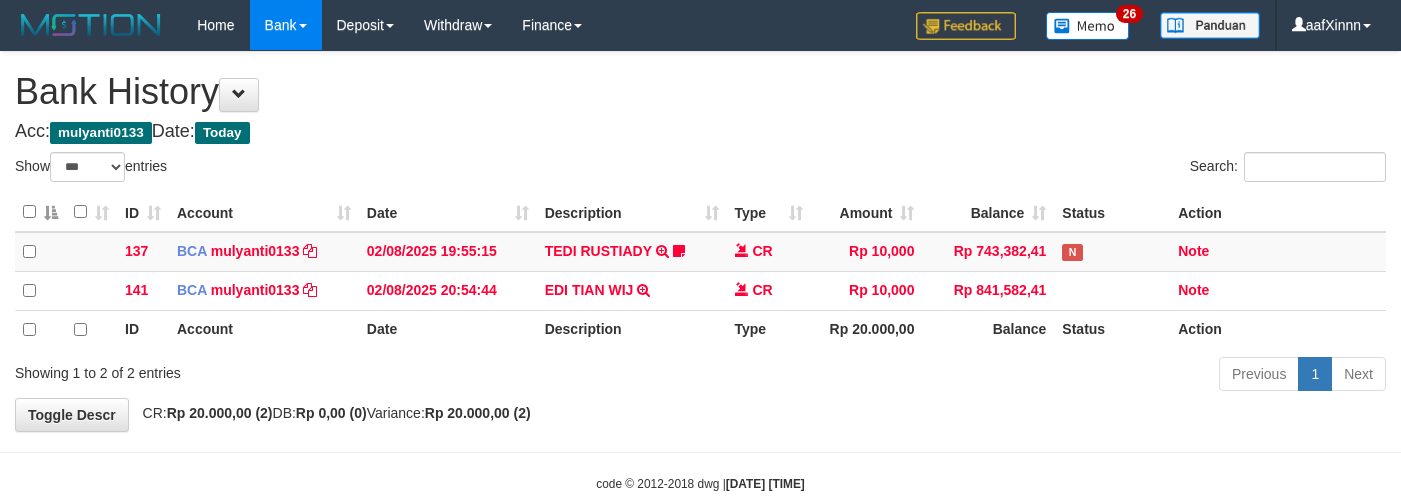select on "***" 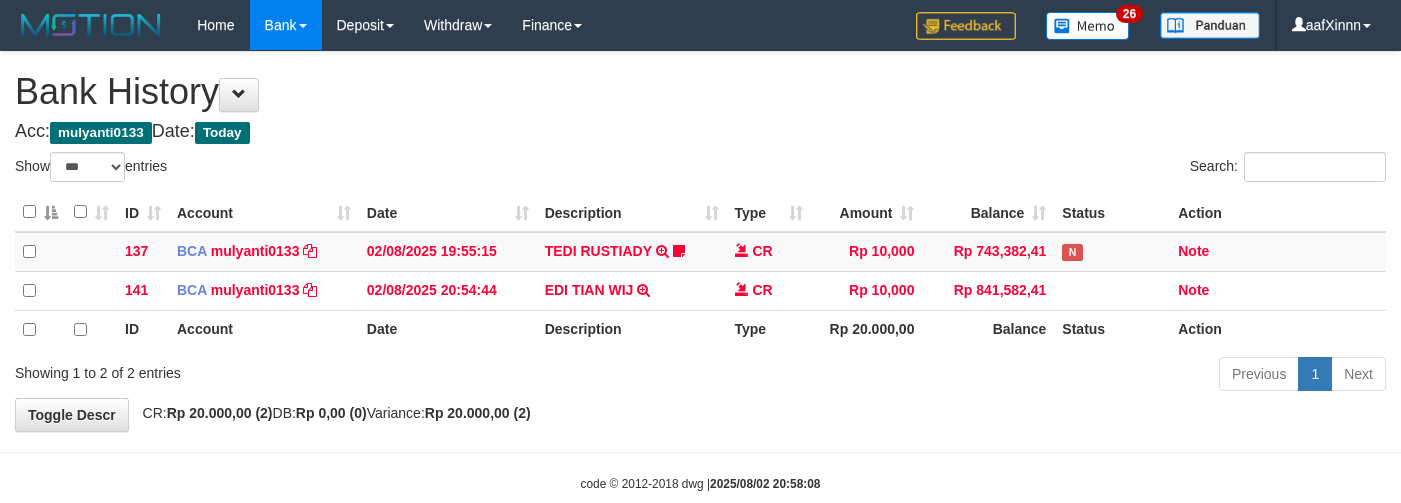 select on "***" 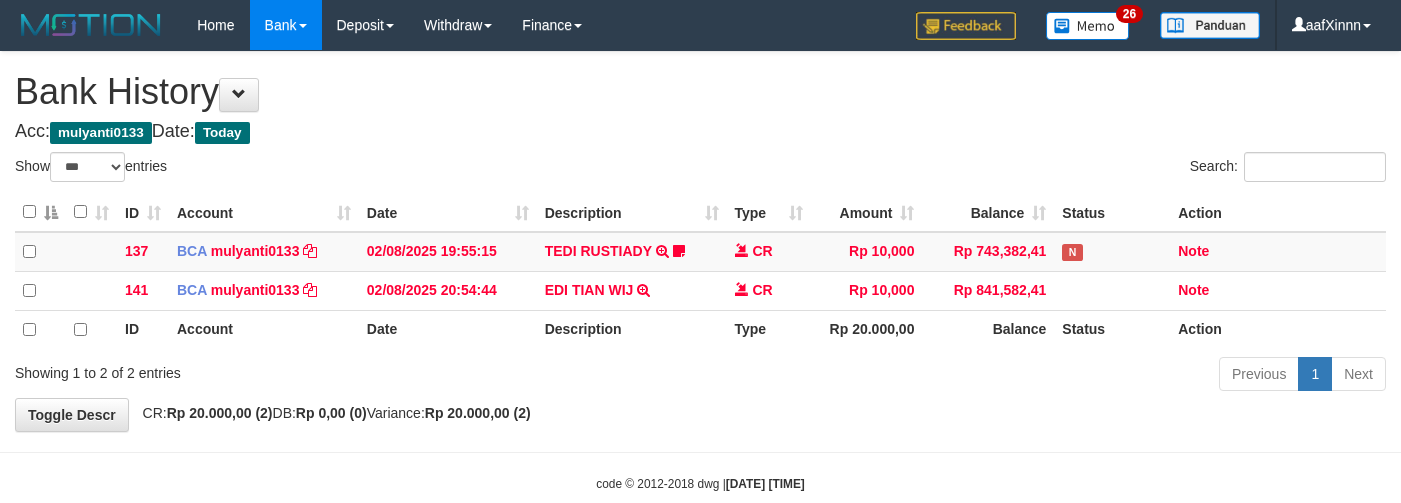 select on "***" 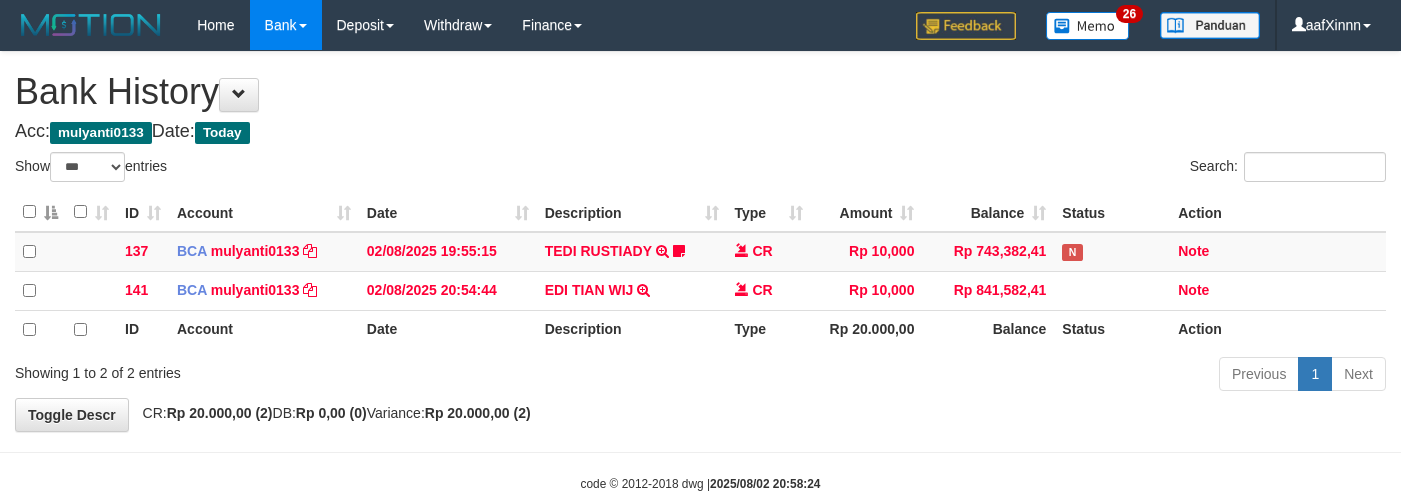 select on "***" 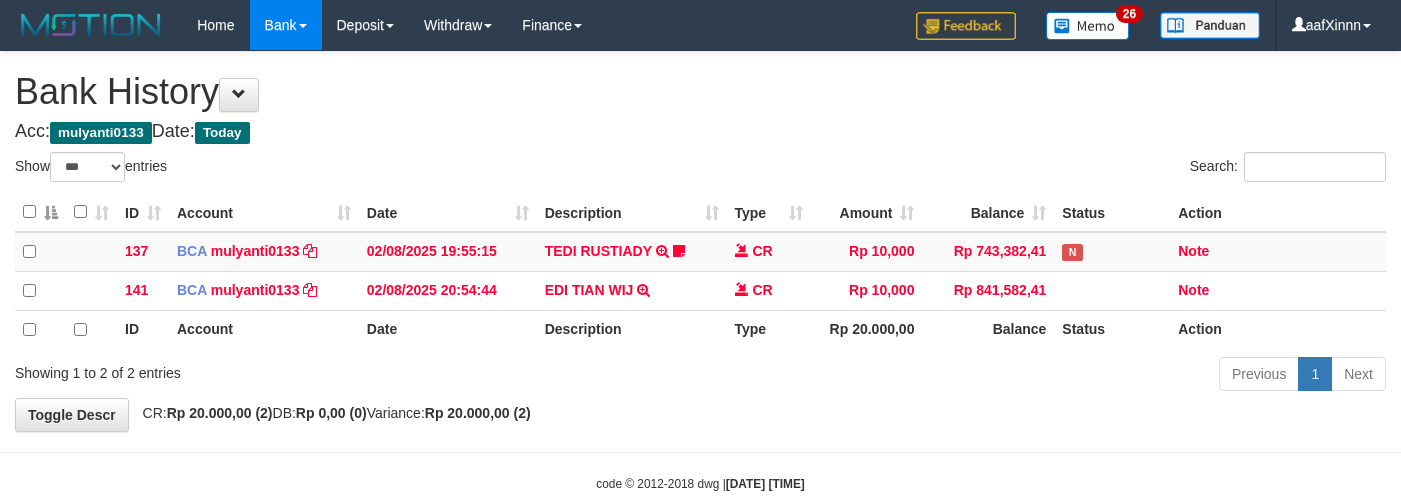 select on "***" 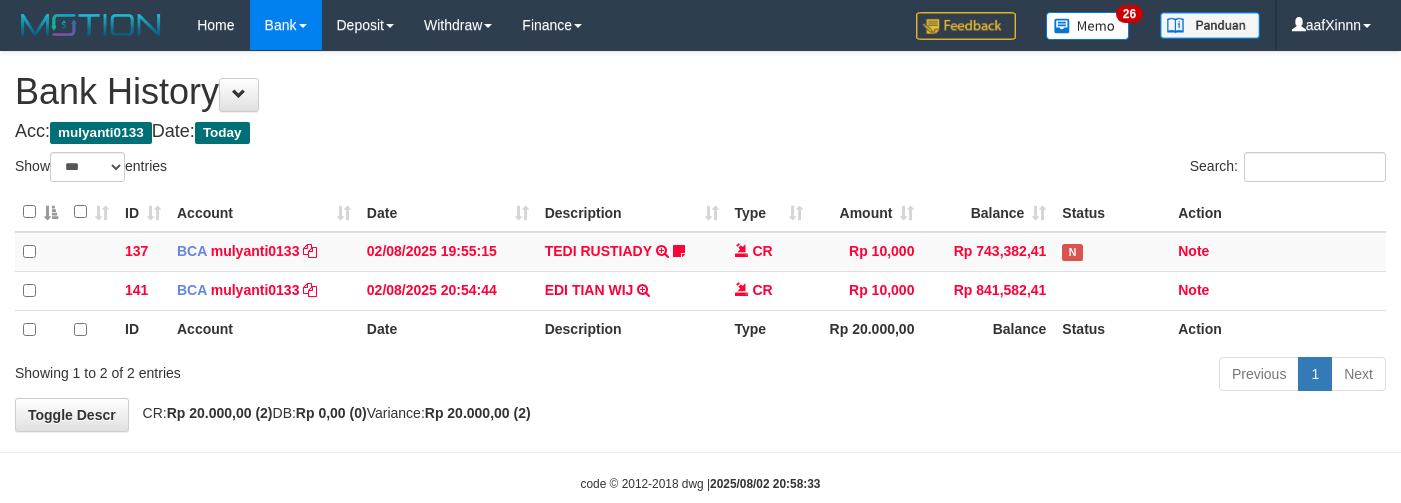 select on "***" 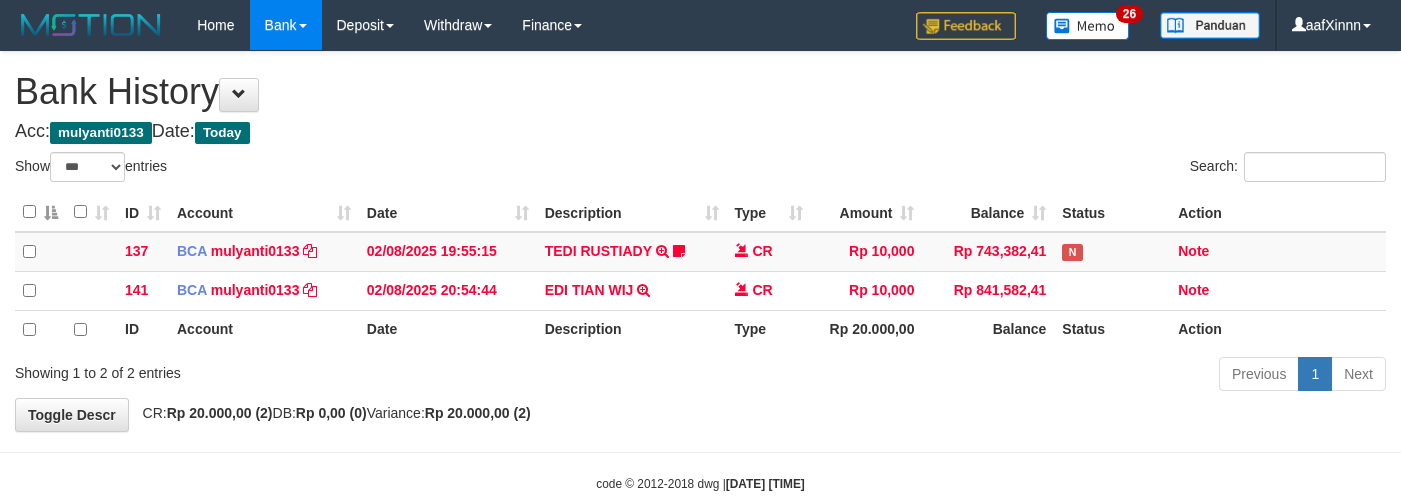 select on "***" 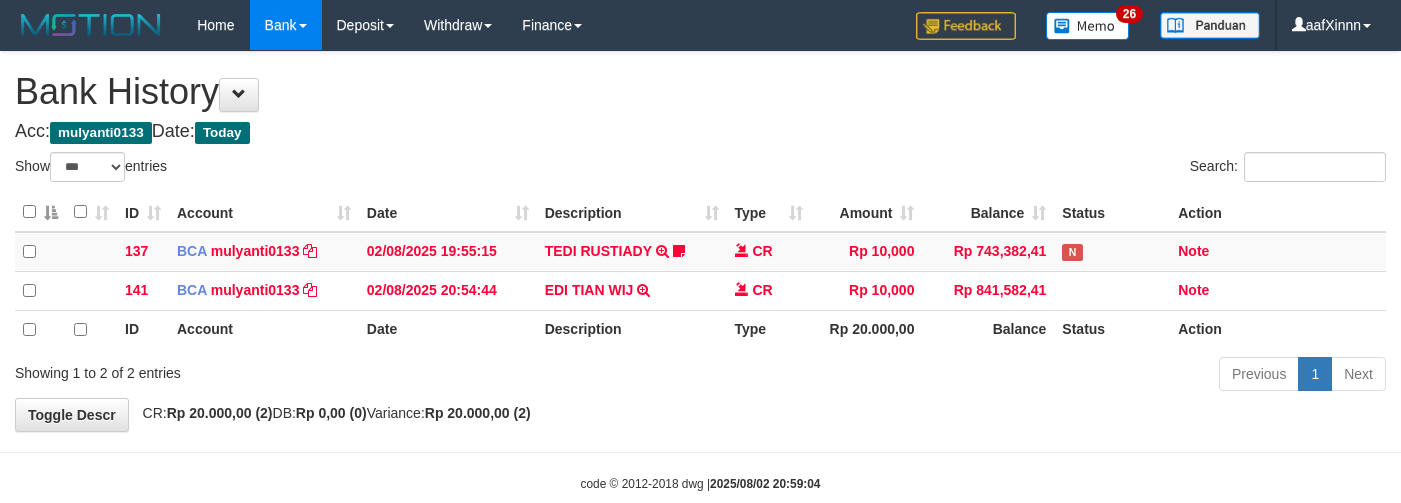 select on "***" 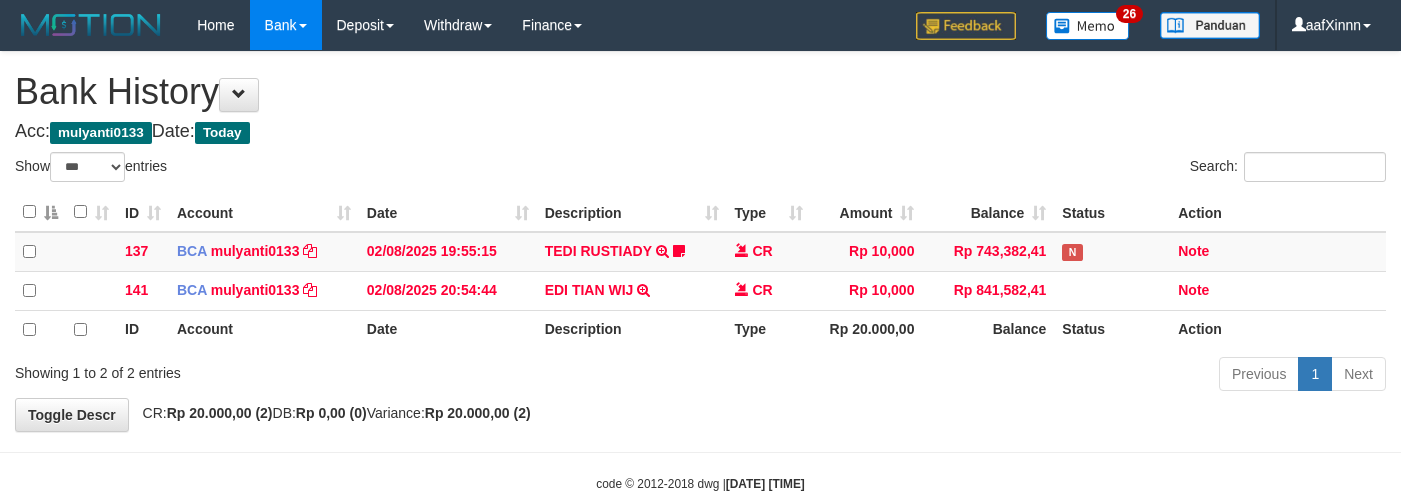 select on "***" 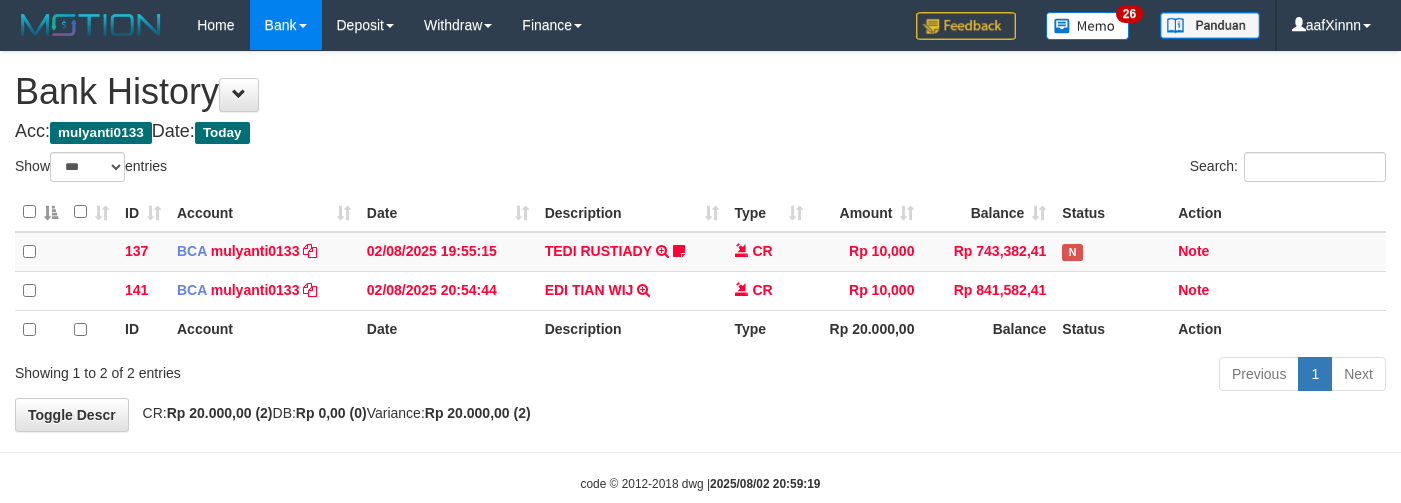select on "***" 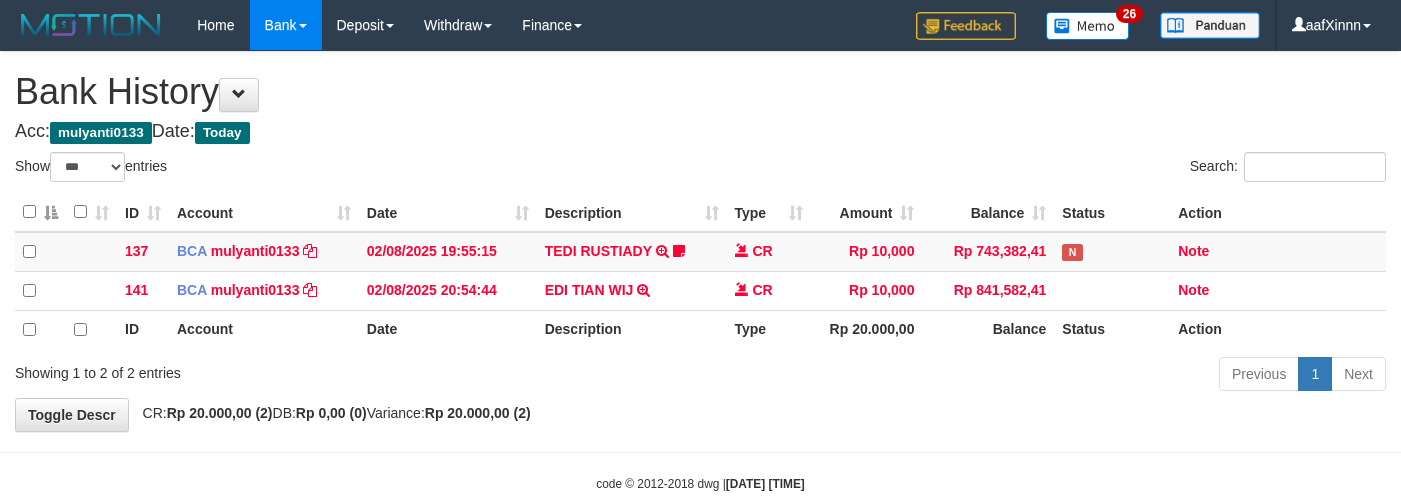 select on "***" 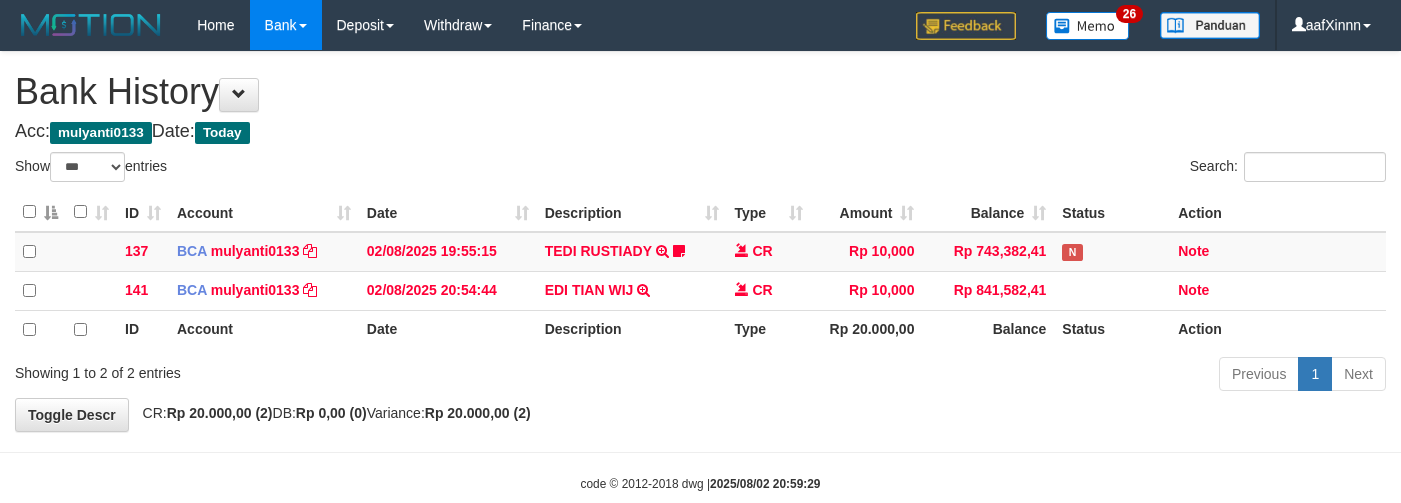 select on "***" 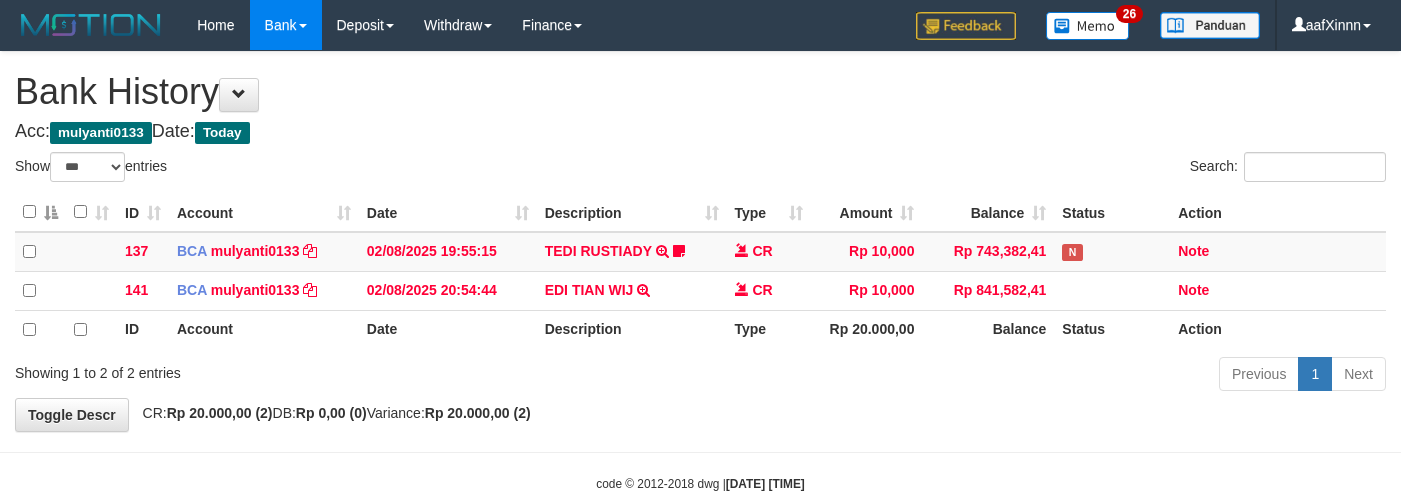 select on "***" 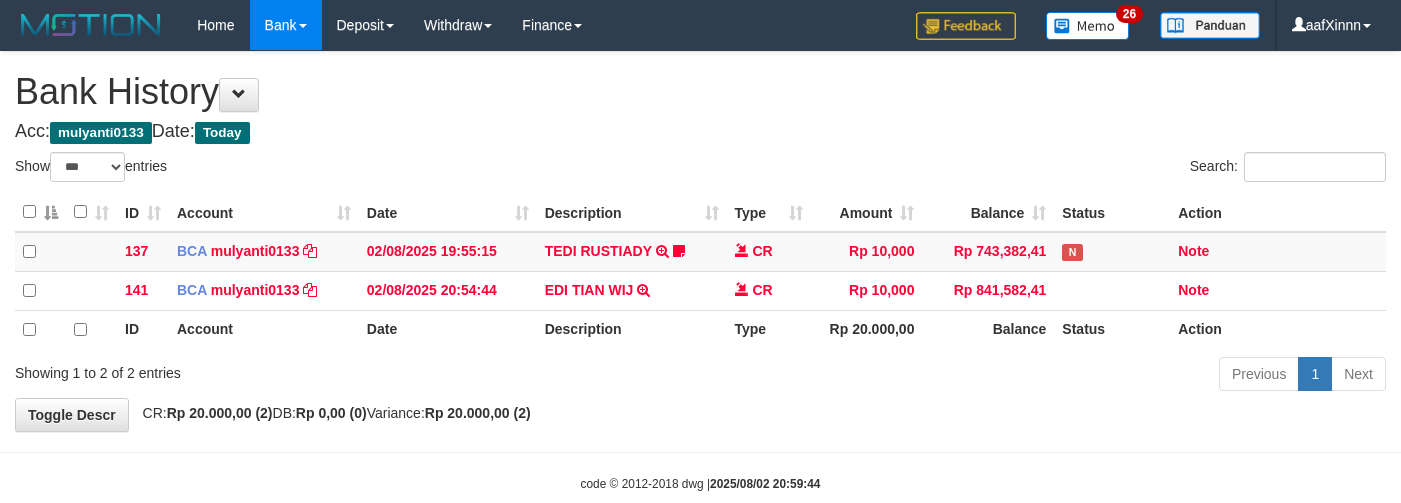 select on "***" 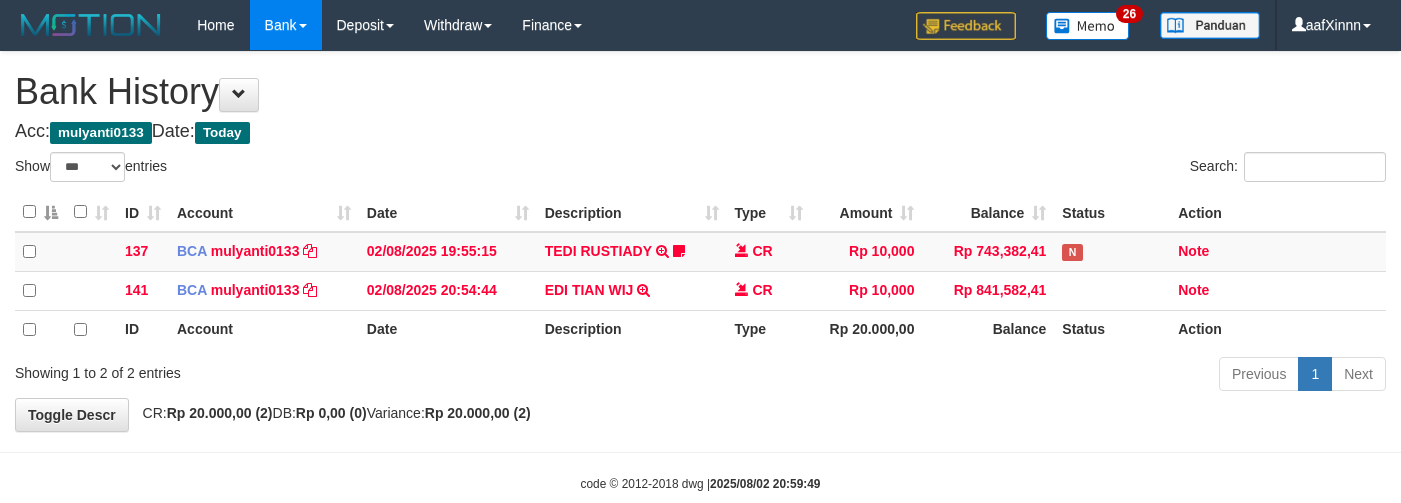 select on "***" 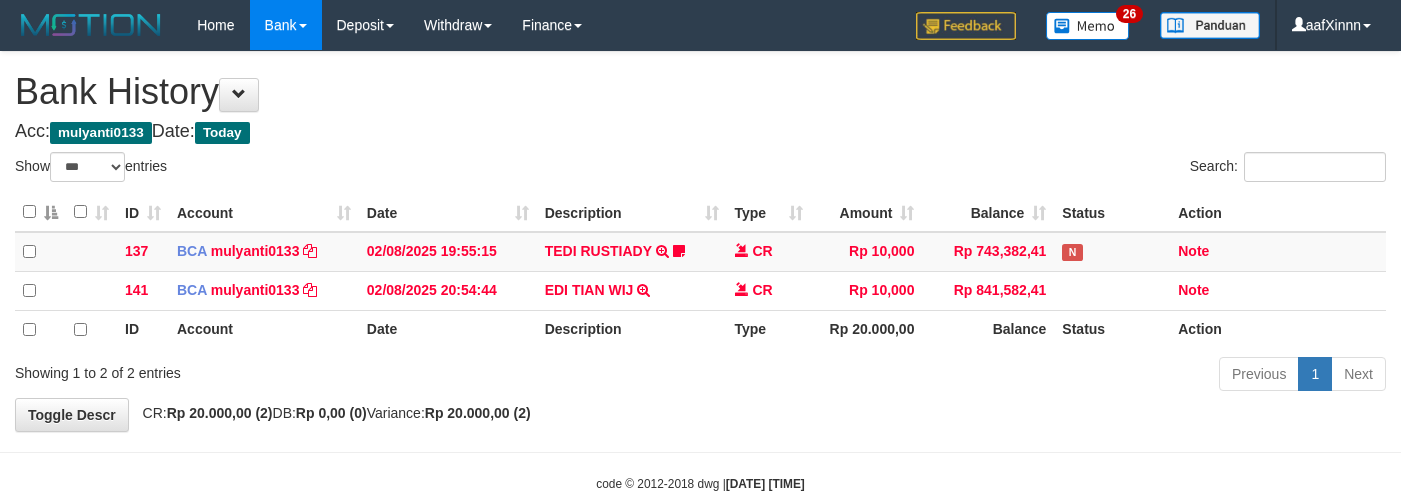 select on "***" 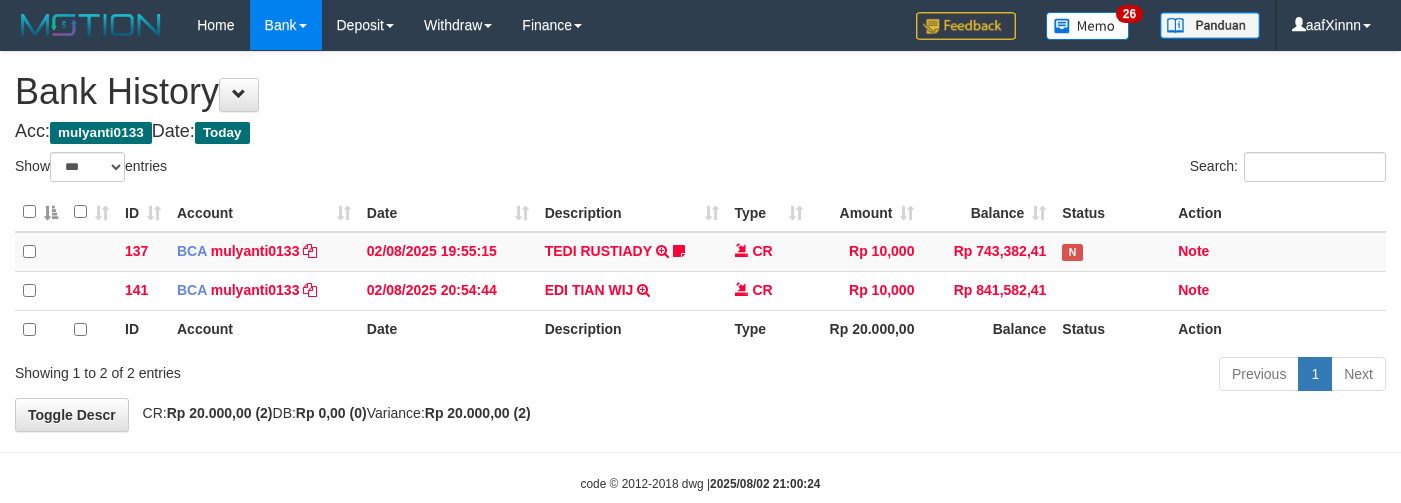 select on "***" 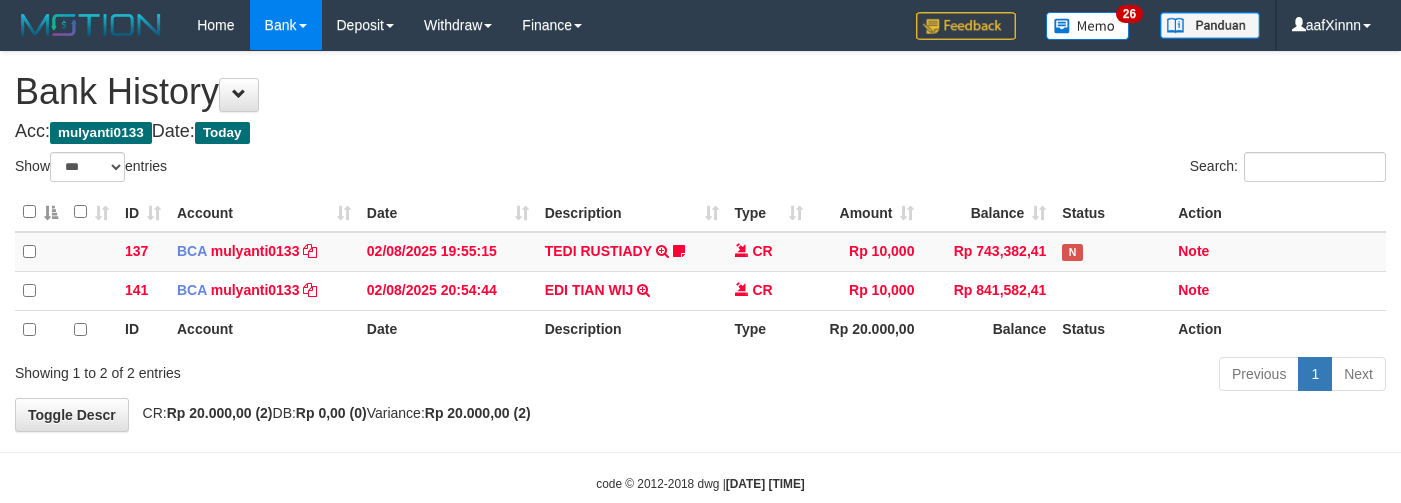 select on "***" 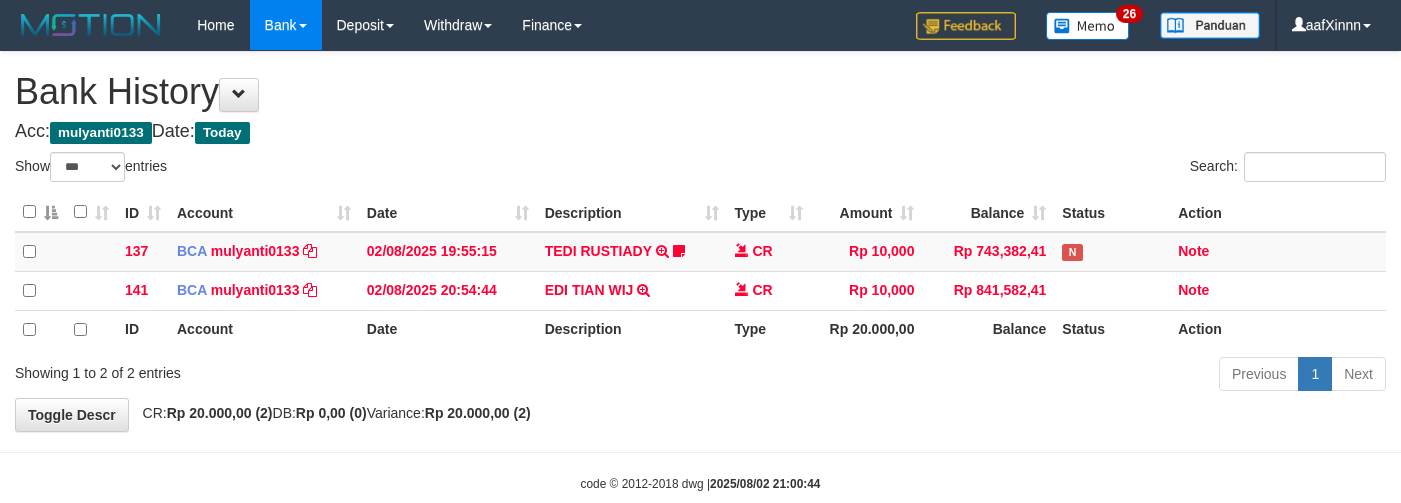 select on "***" 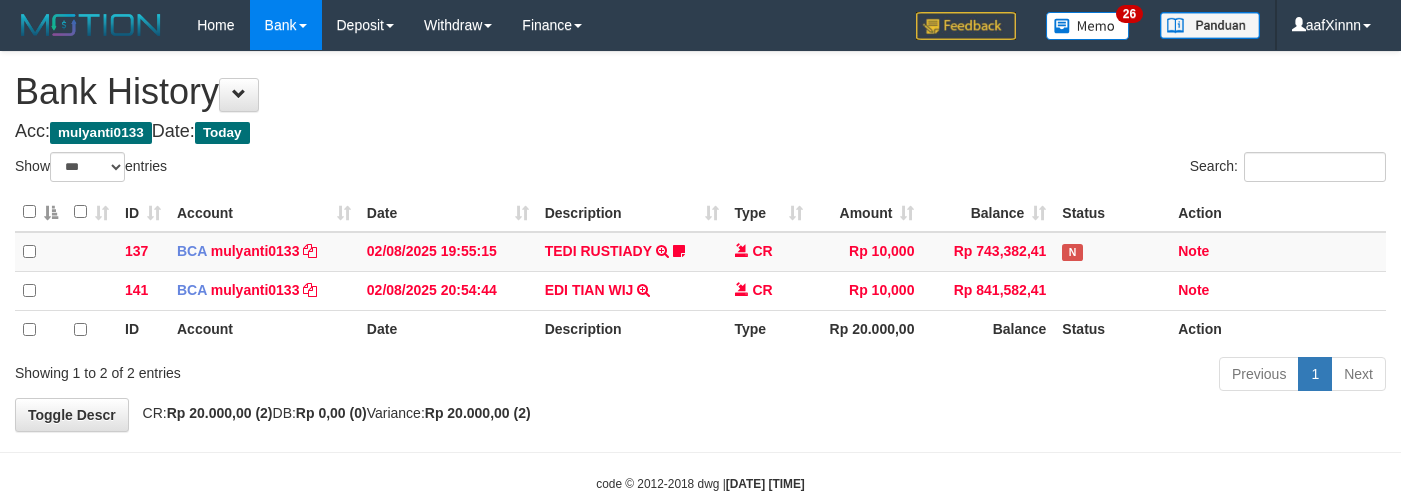 select on "***" 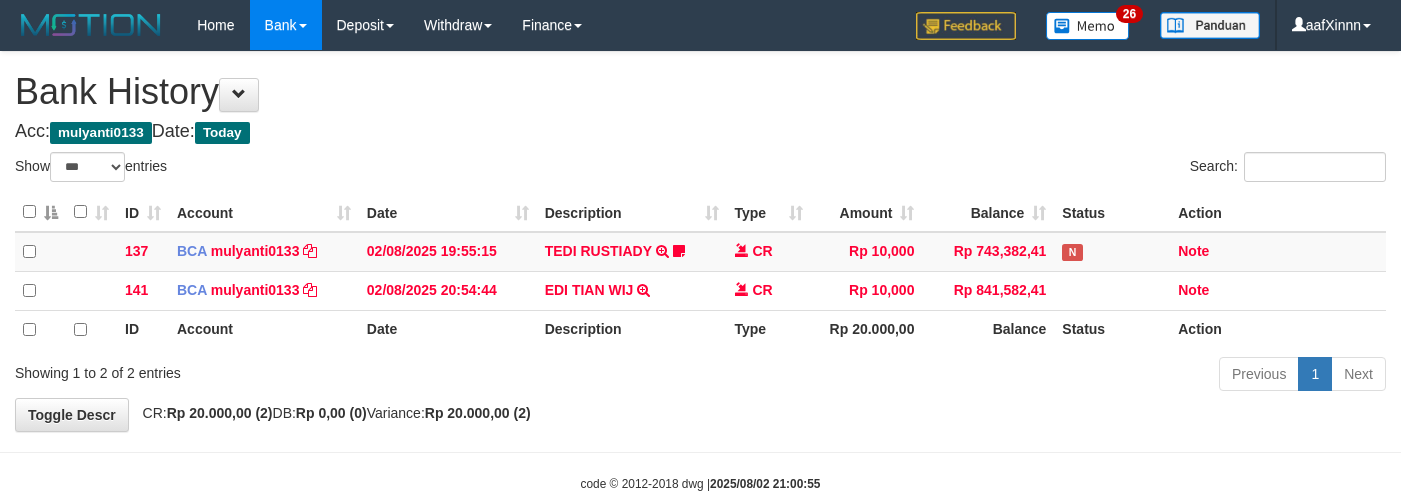 select on "***" 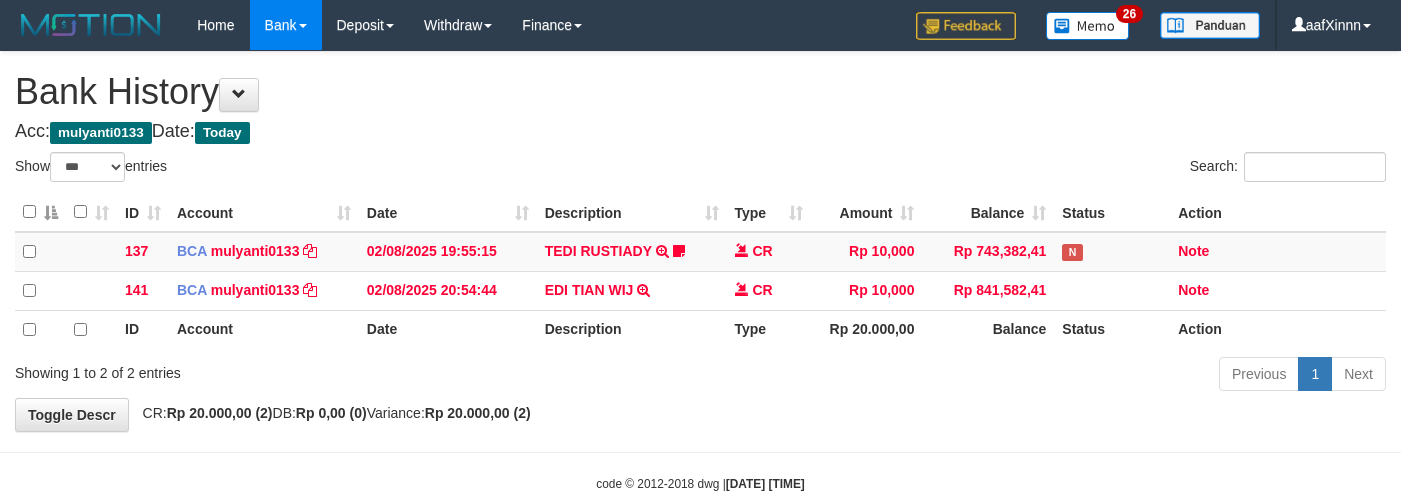 select on "***" 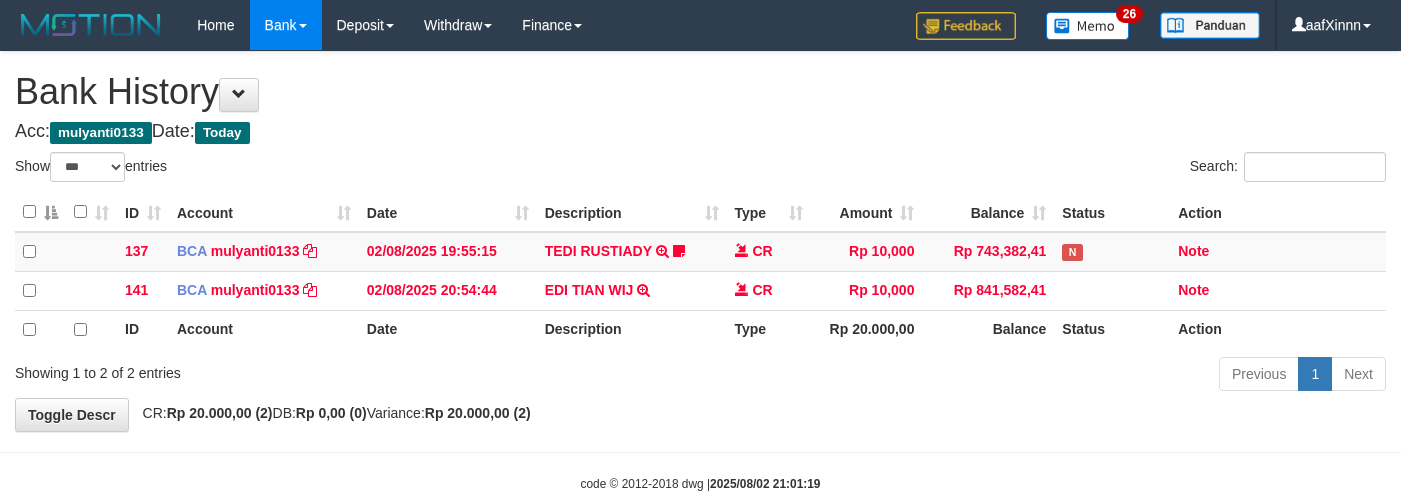 select on "***" 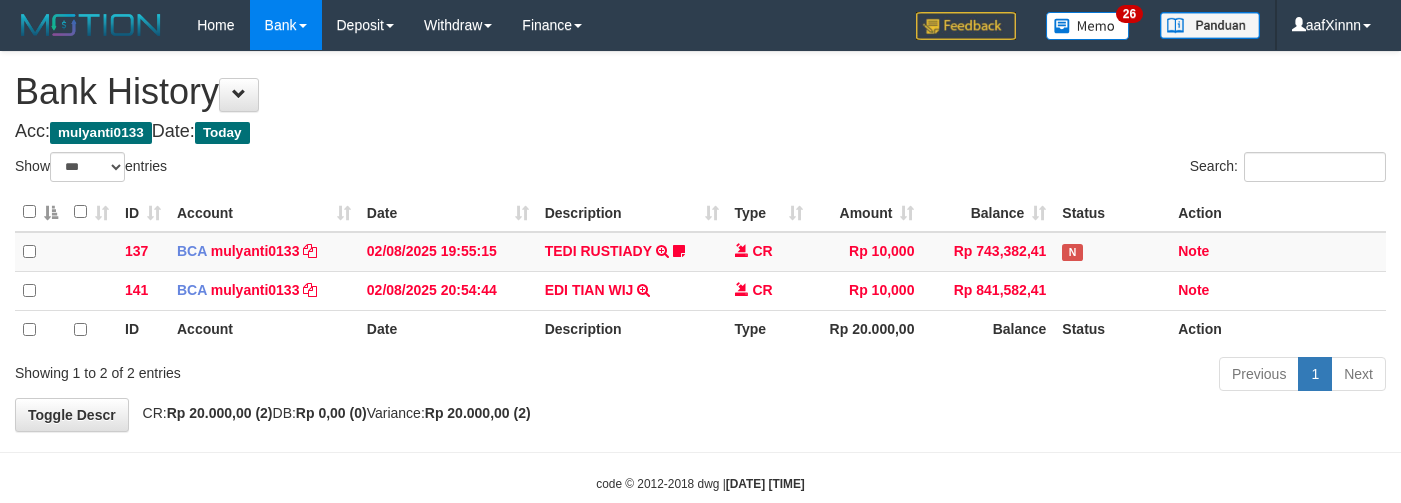 select on "***" 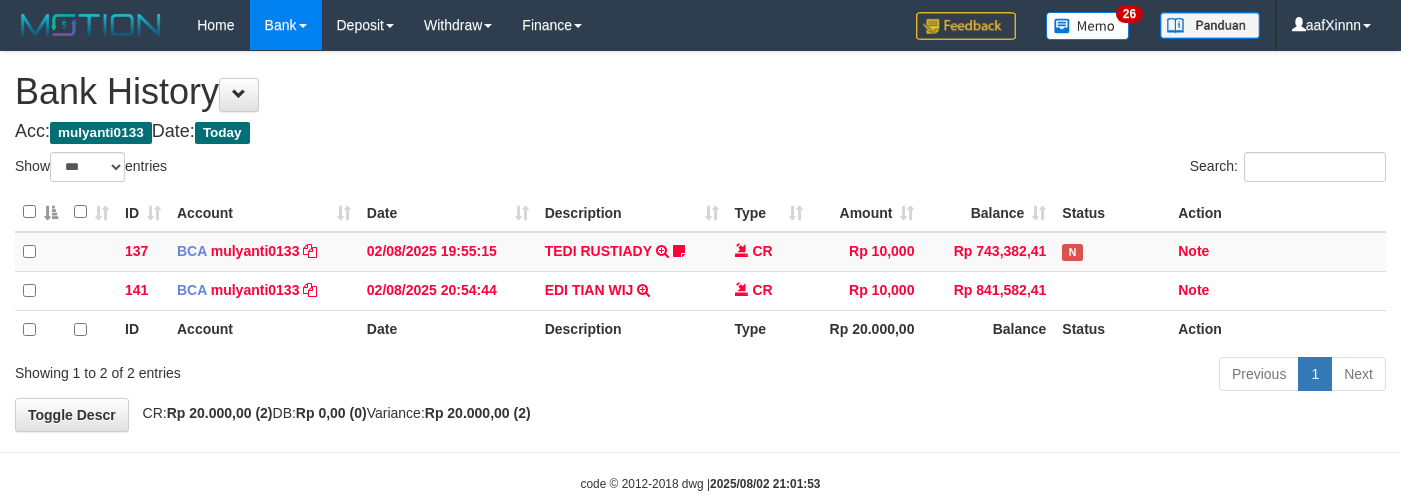 select on "***" 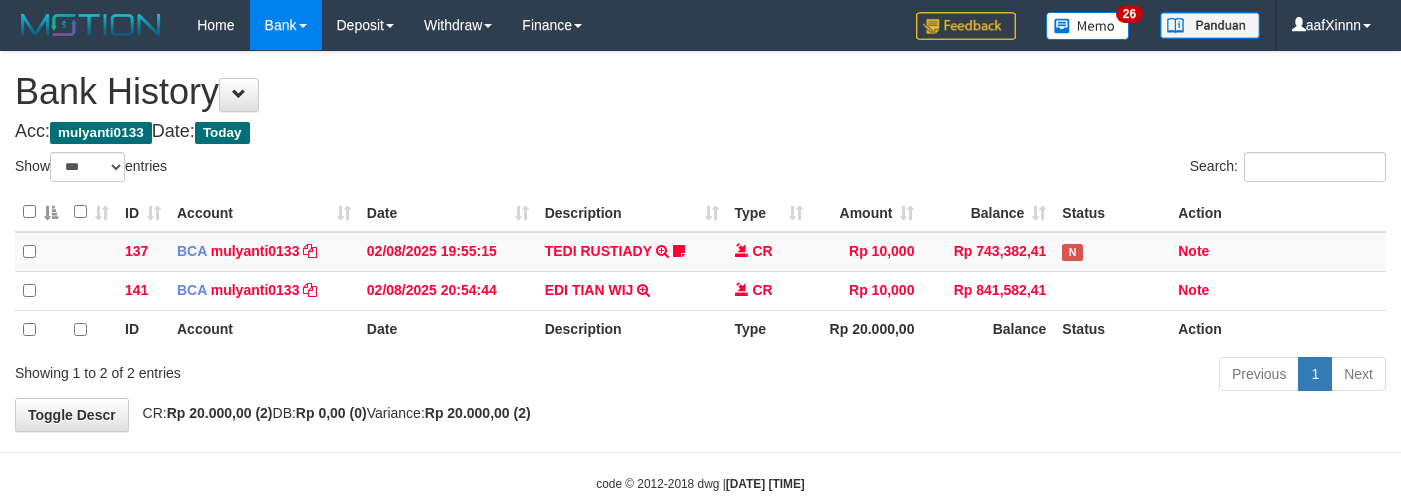 select on "***" 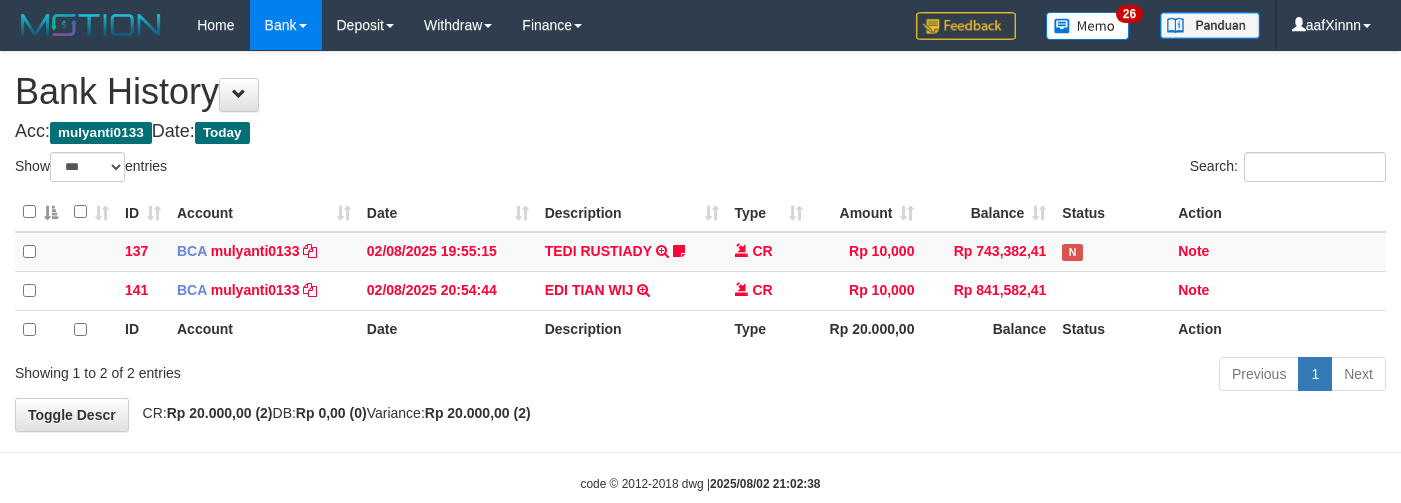 select on "***" 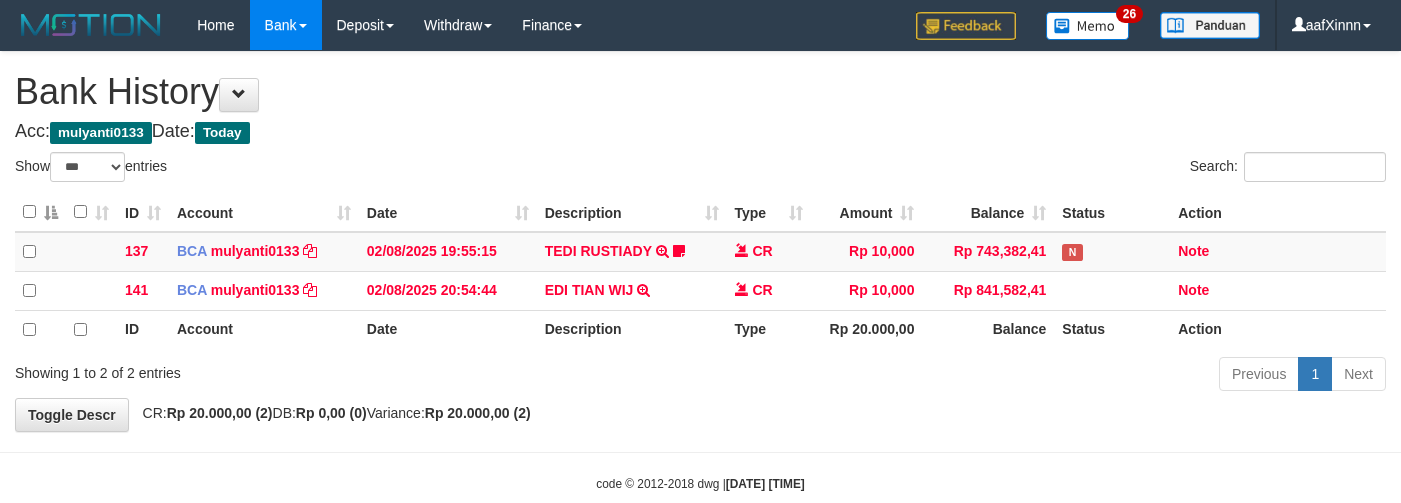 select on "***" 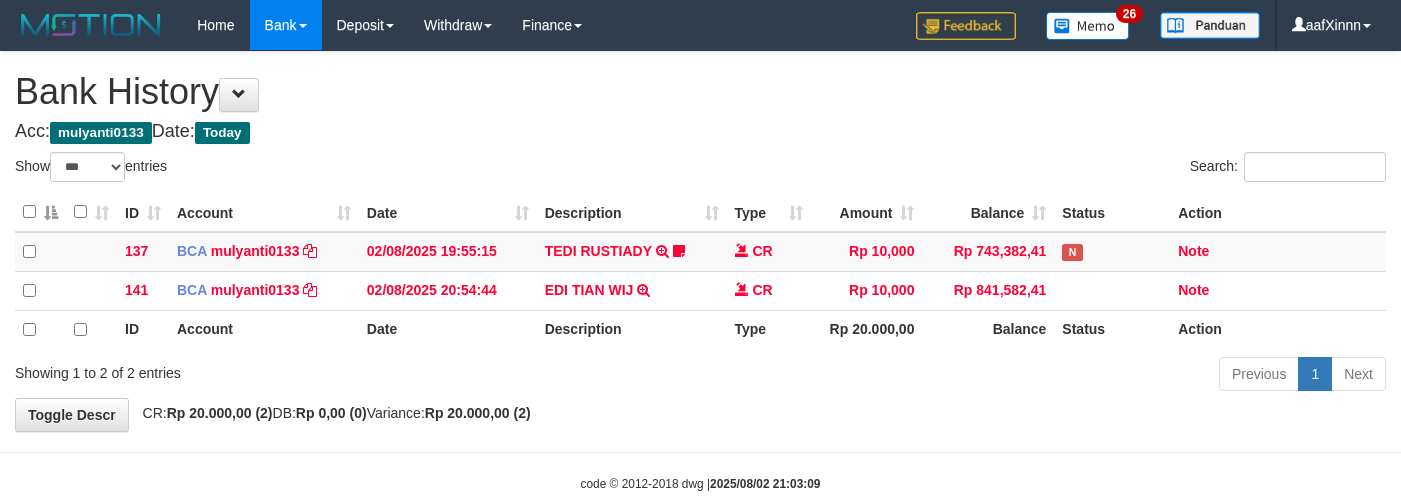 select on "***" 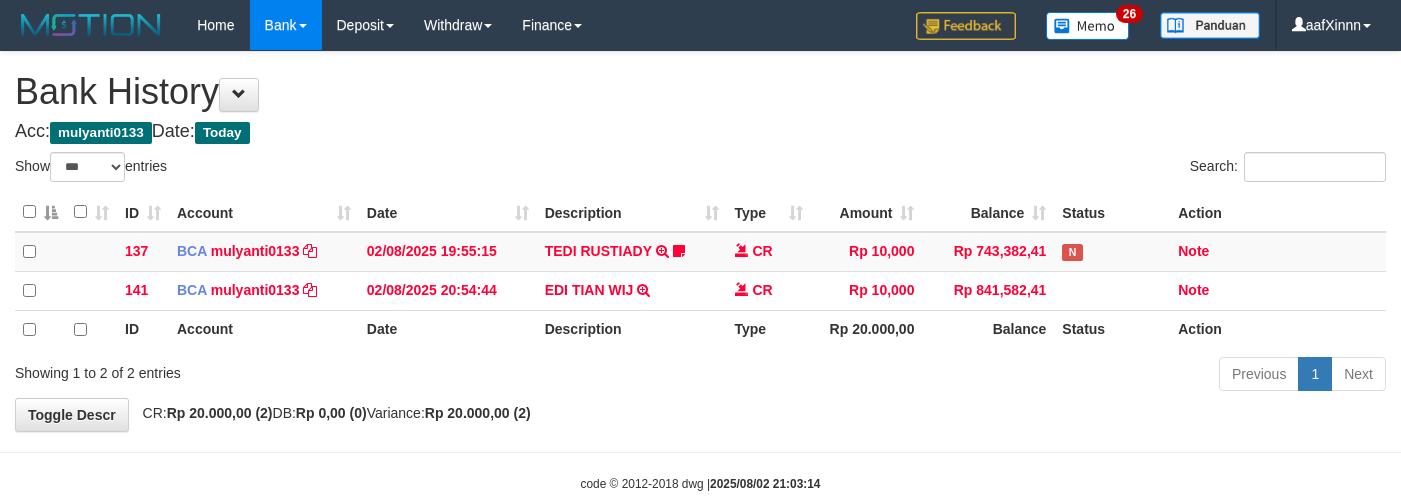 select on "***" 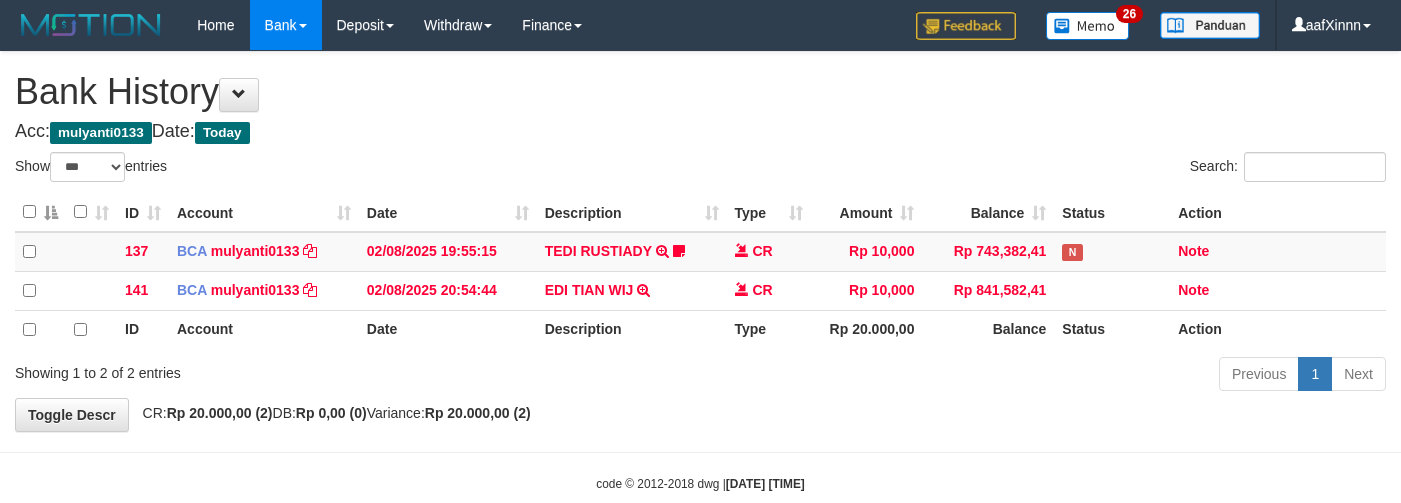 select on "***" 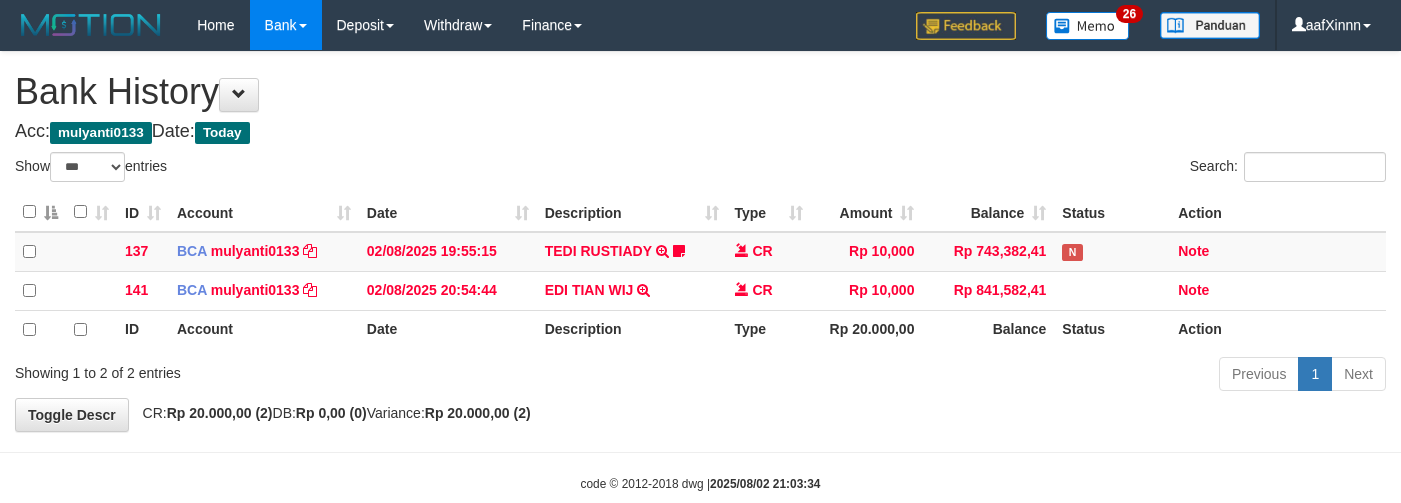 select on "***" 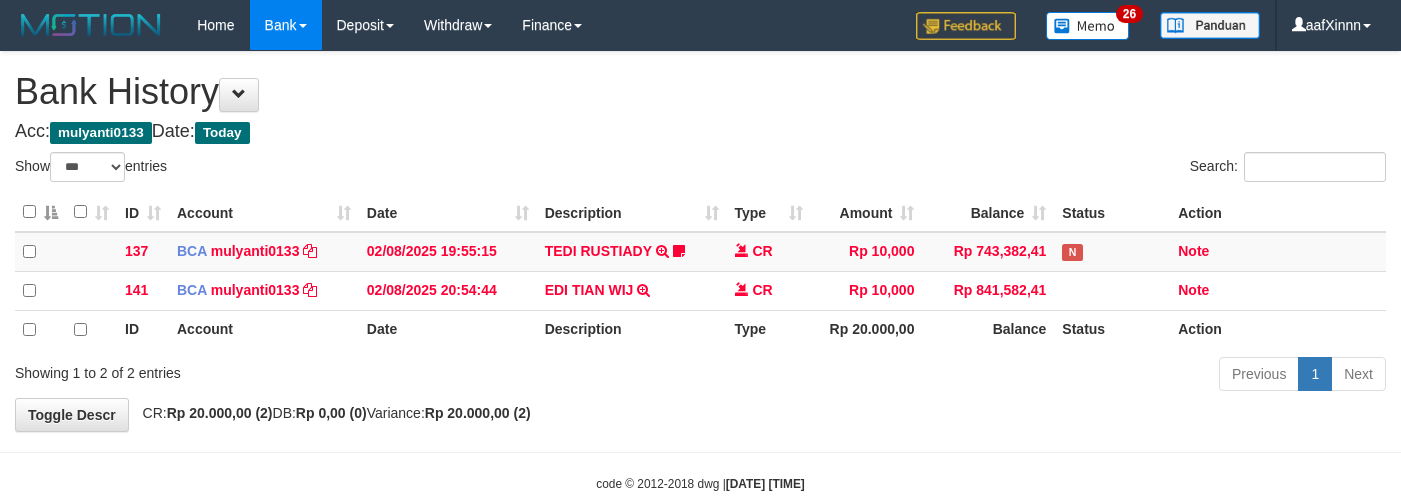 select on "***" 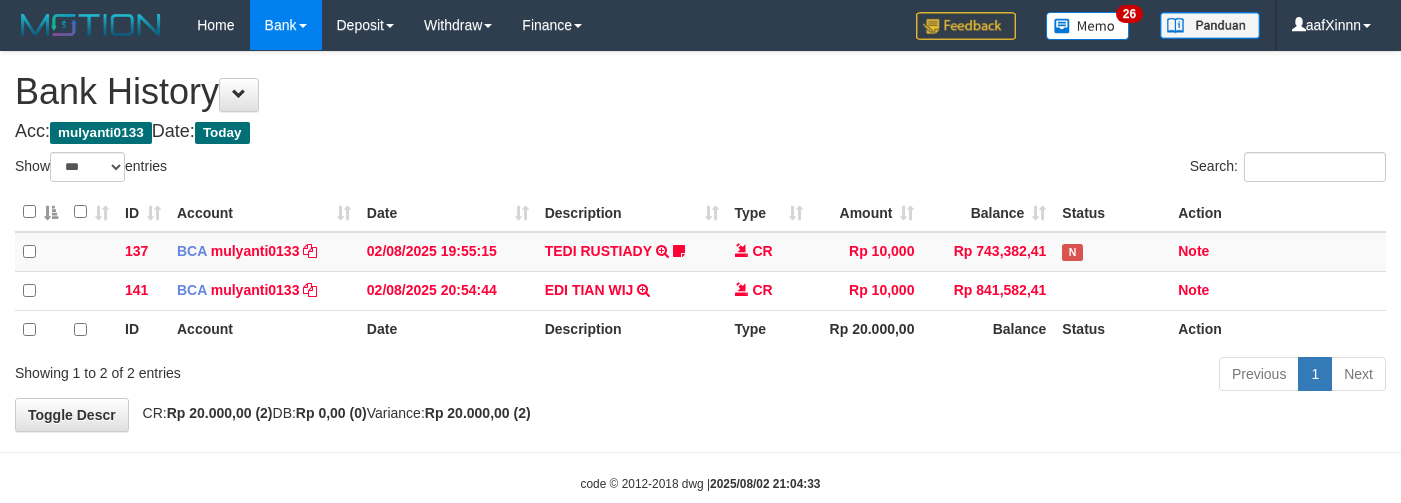 select on "***" 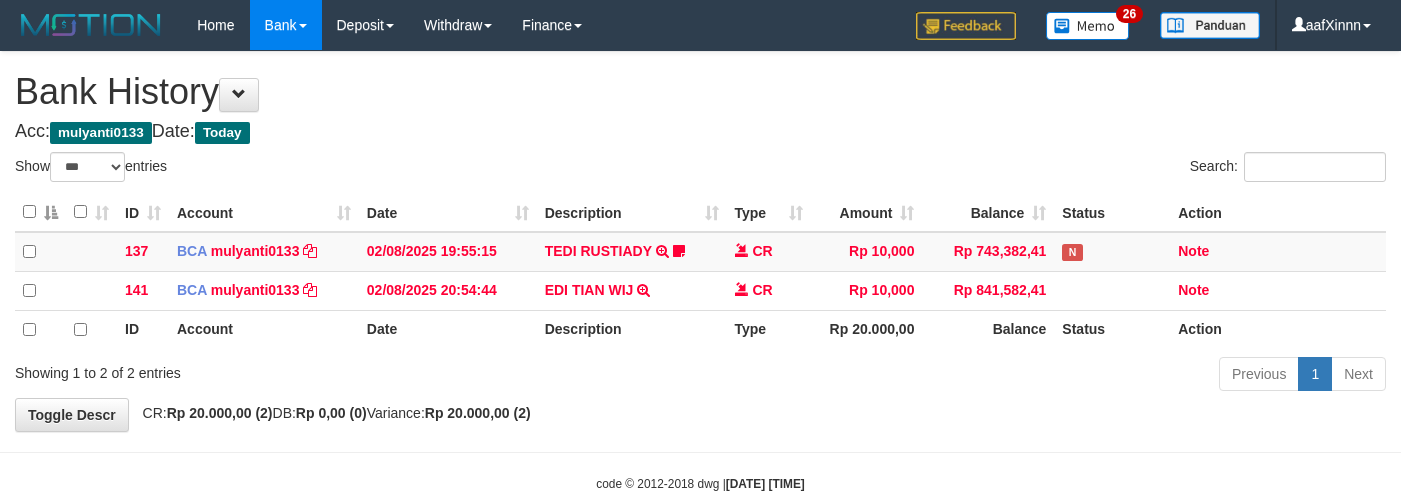 select on "***" 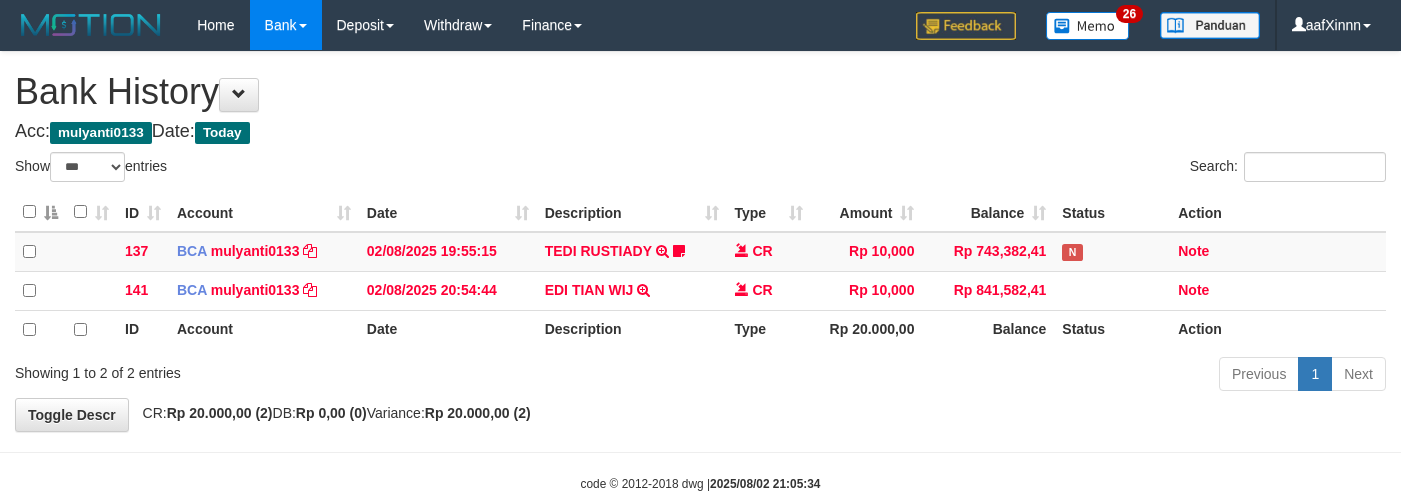 select on "***" 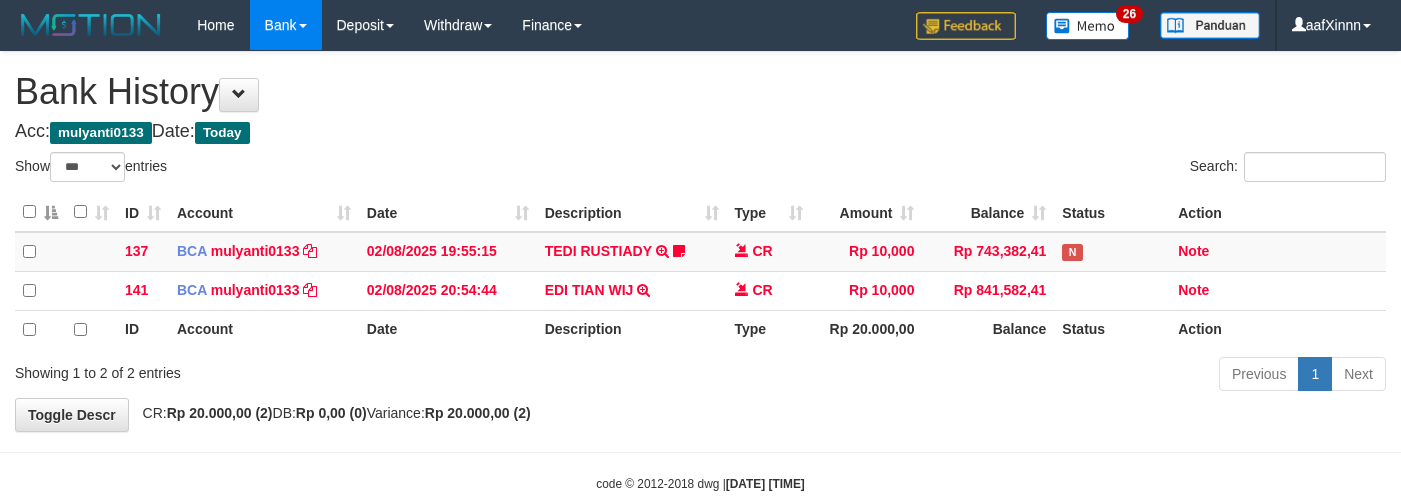 select on "***" 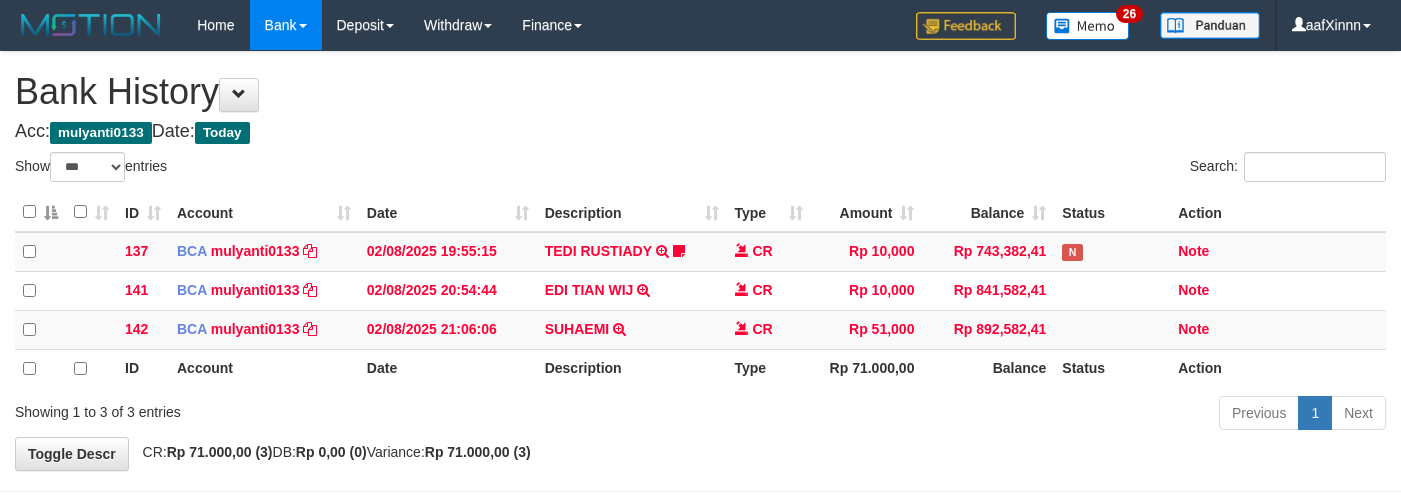 select on "***" 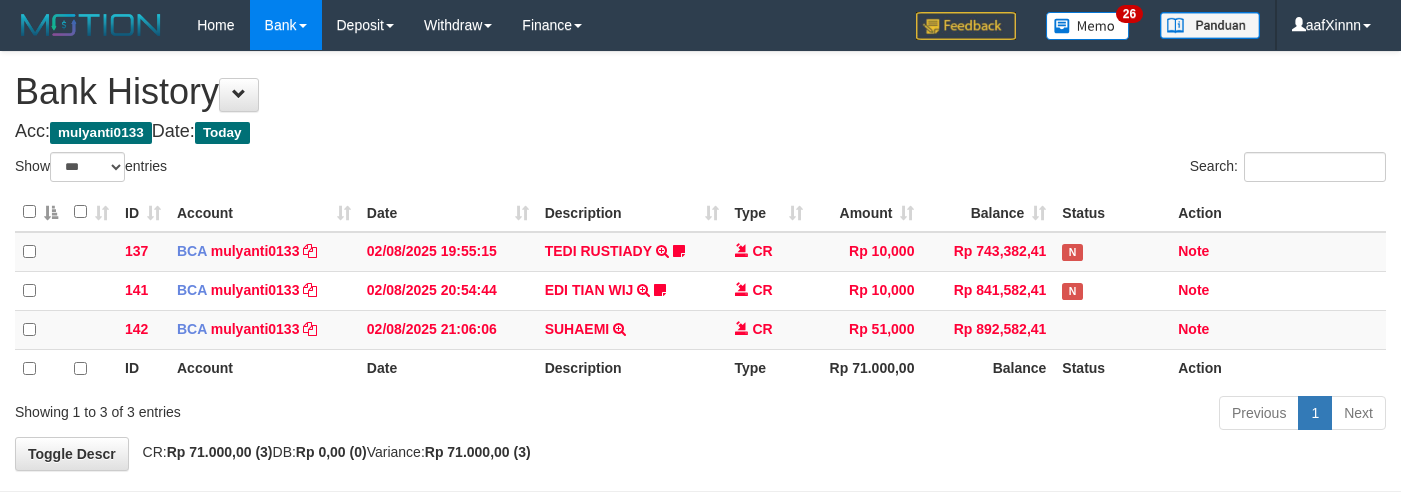 select on "***" 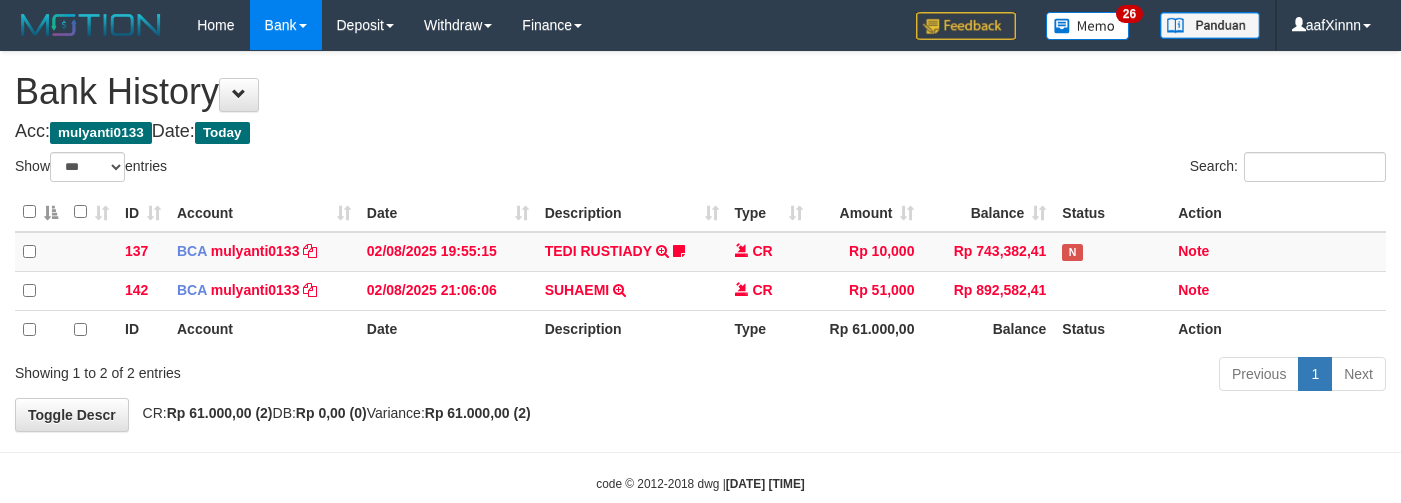 select on "***" 